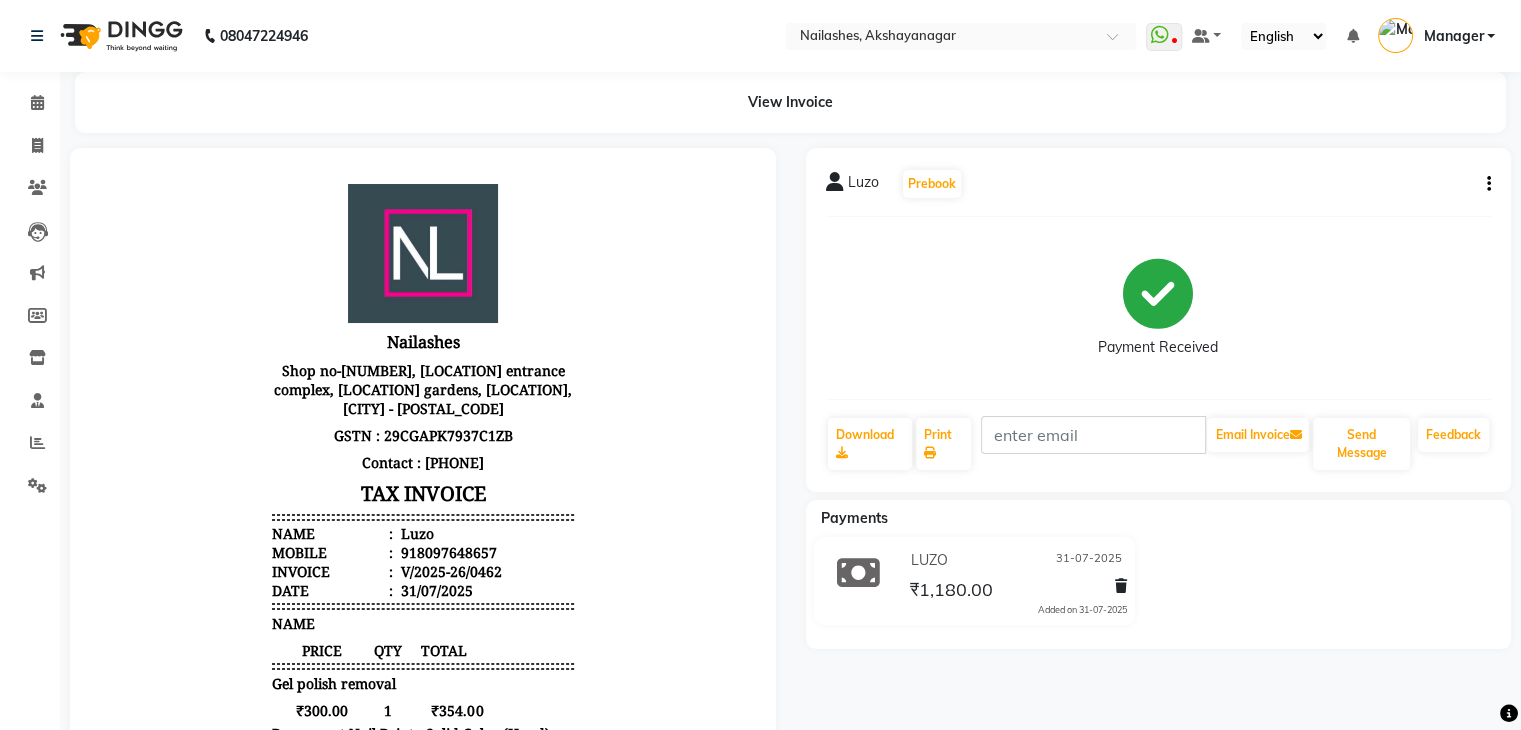 scroll, scrollTop: 0, scrollLeft: 0, axis: both 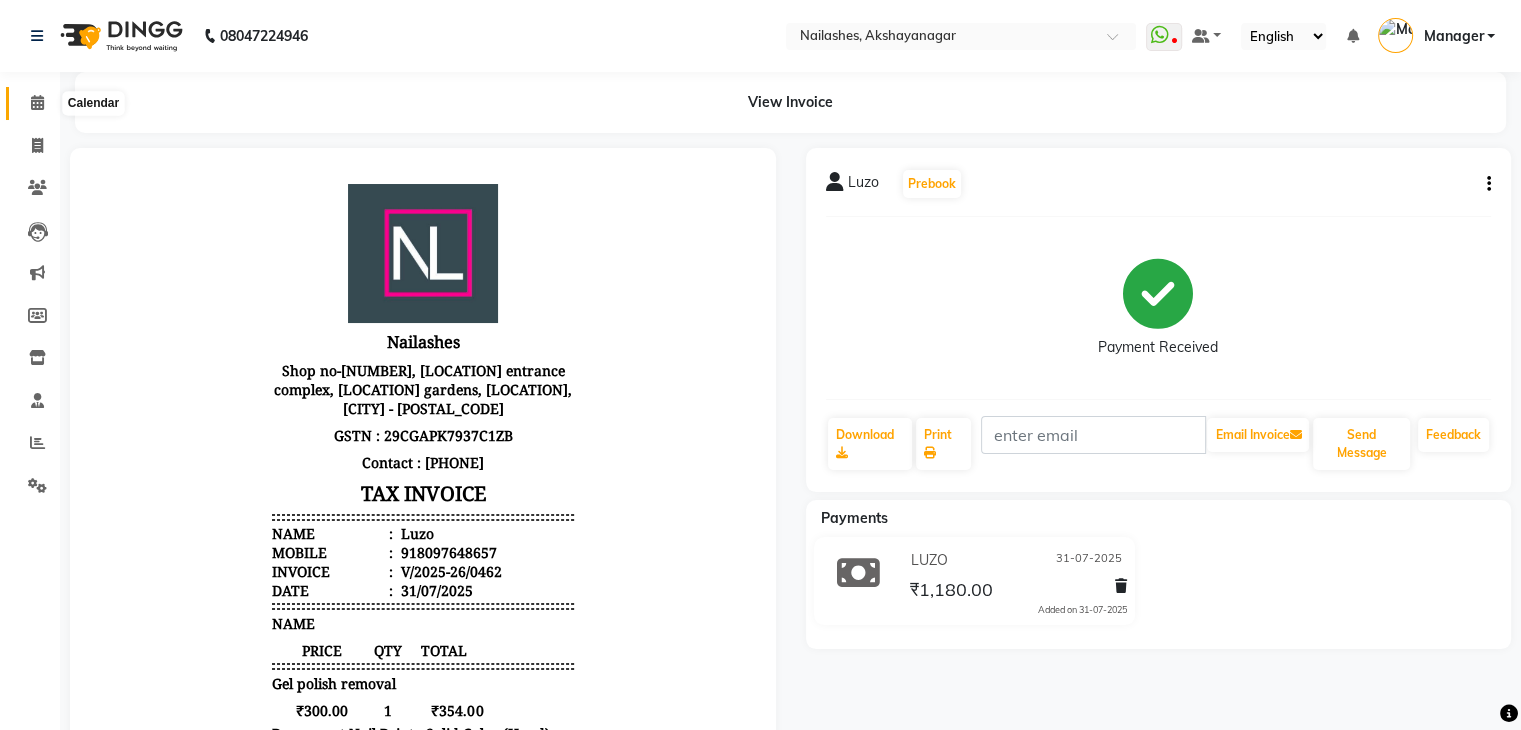 click 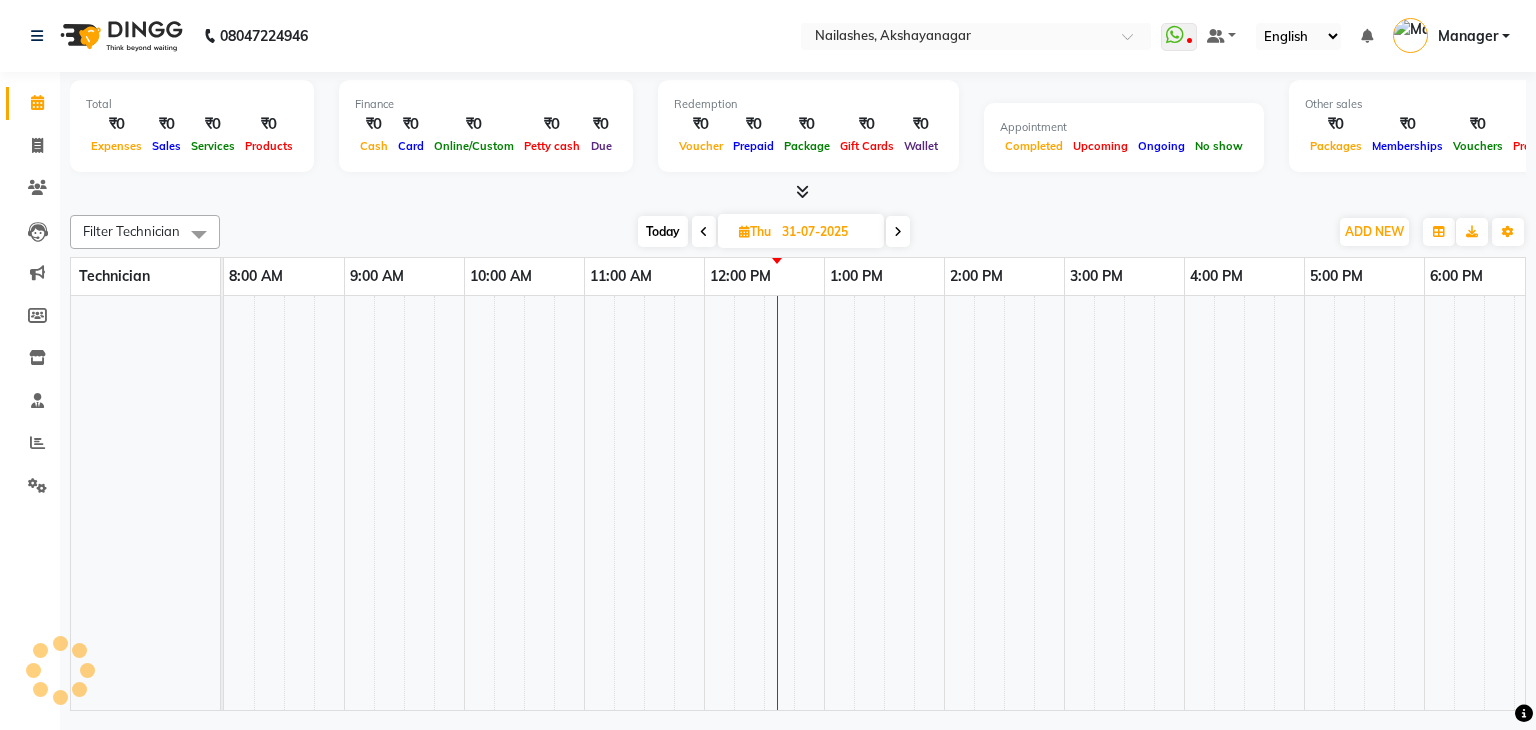 scroll, scrollTop: 0, scrollLeft: 0, axis: both 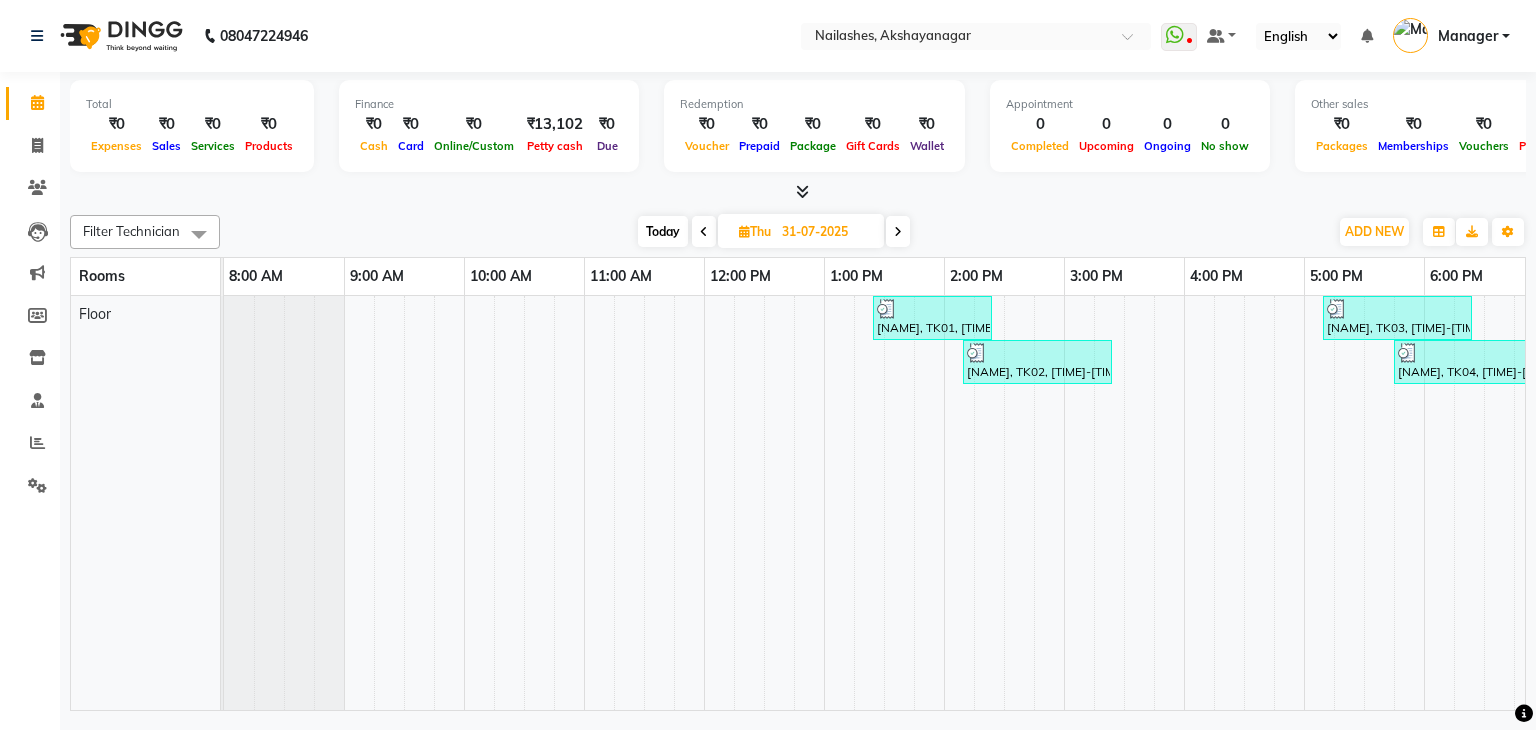 click on "[NAME], TK01, [TIME]-[TIME], Nail Art - Cat Eye (Hand)" at bounding box center [932, 318] 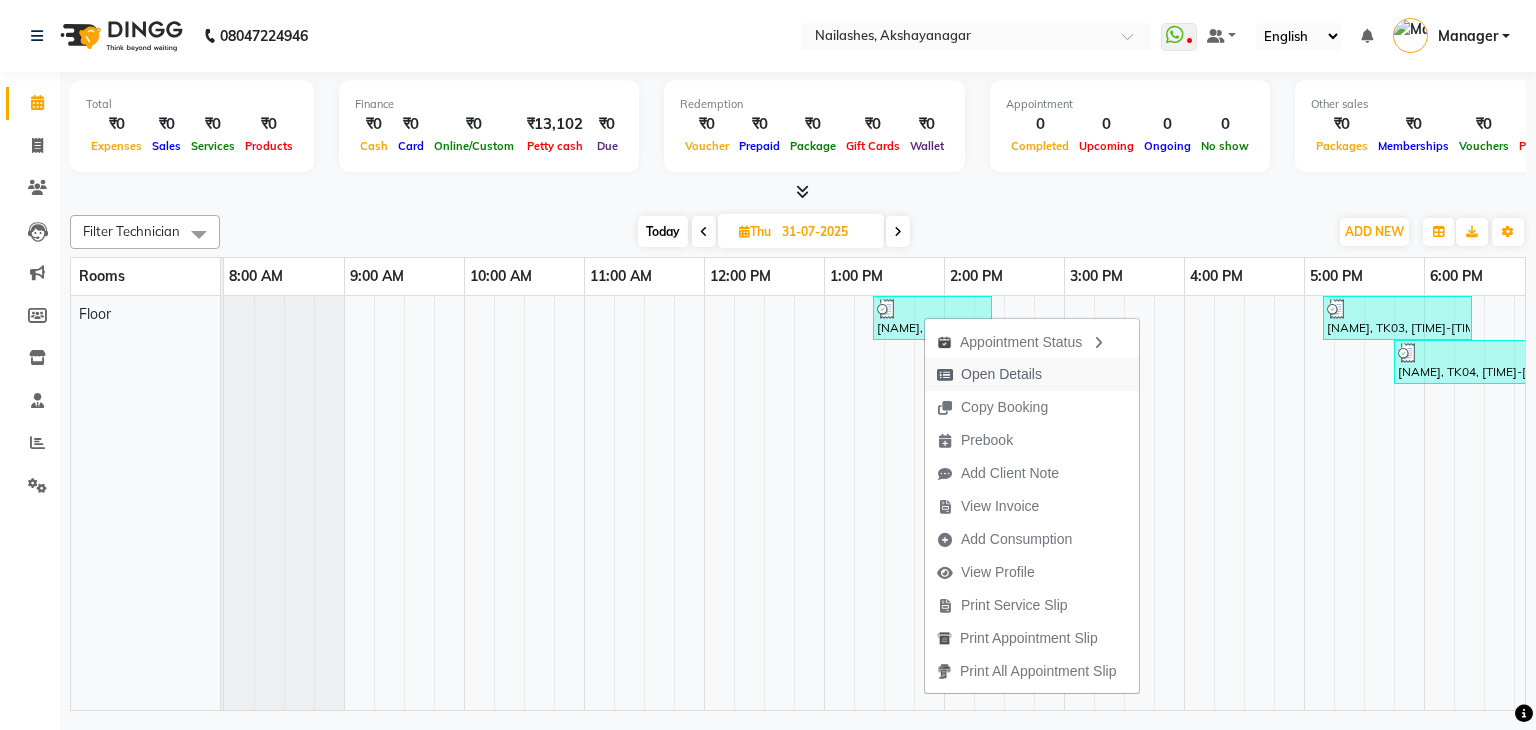 click on "Open Details" at bounding box center (1001, 374) 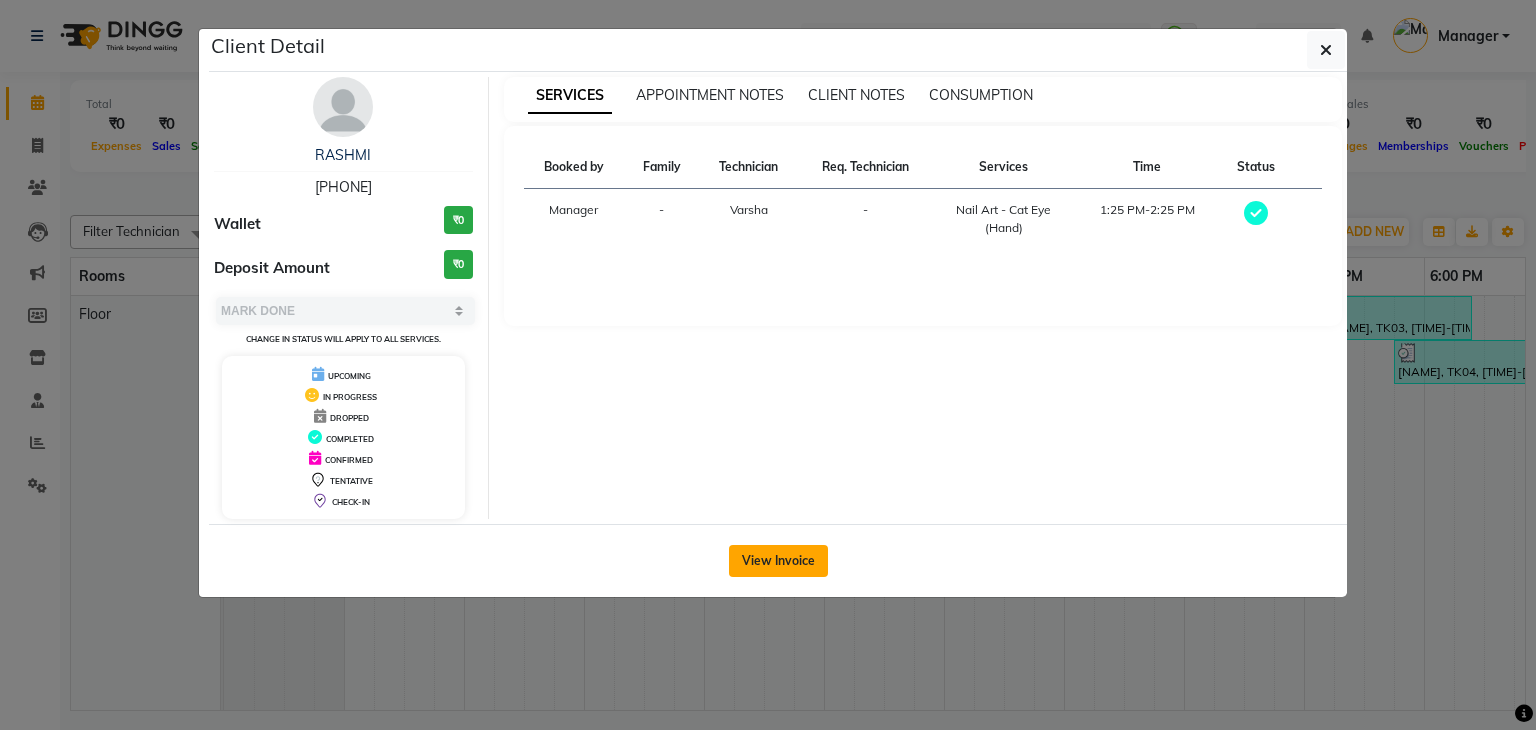 click on "View Invoice" 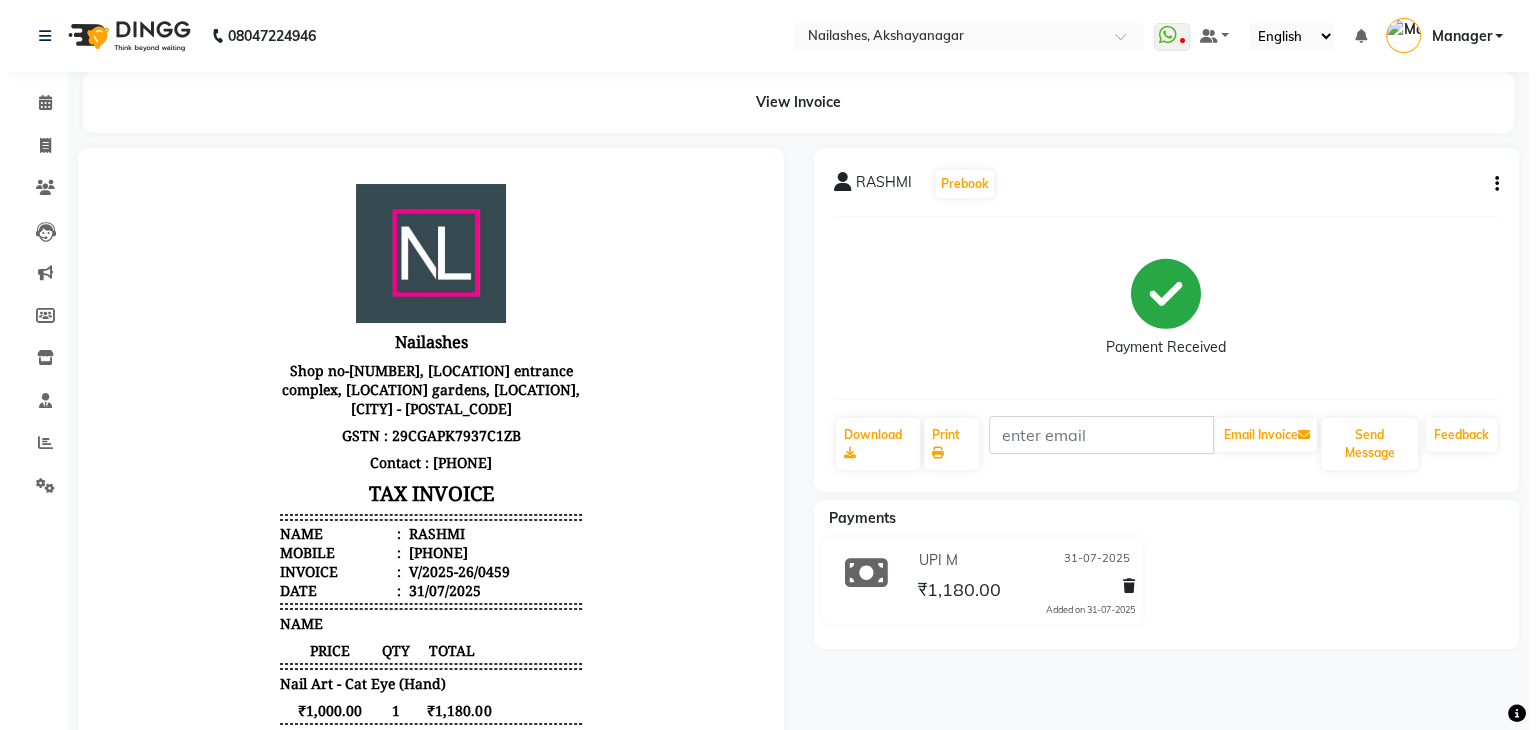 scroll, scrollTop: 0, scrollLeft: 0, axis: both 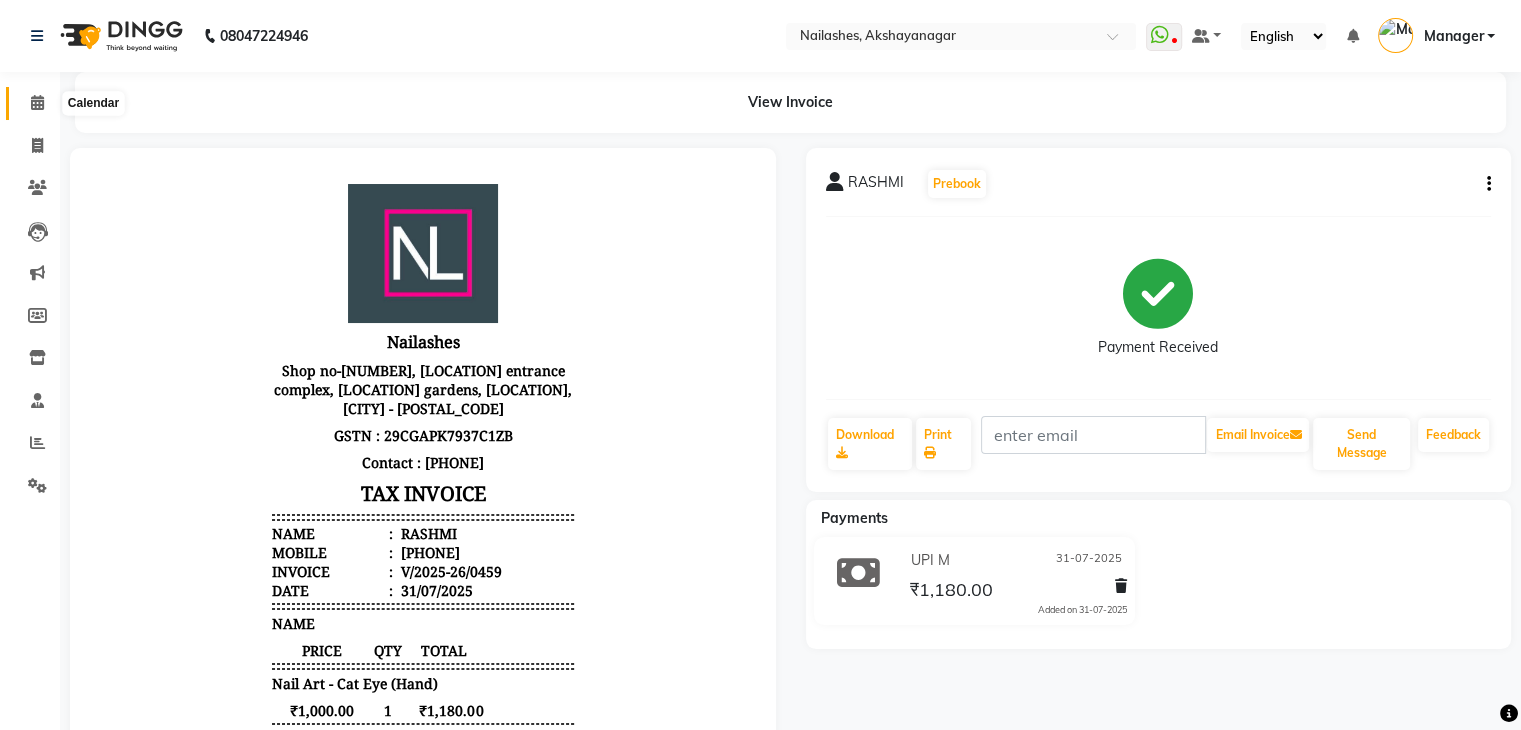 click 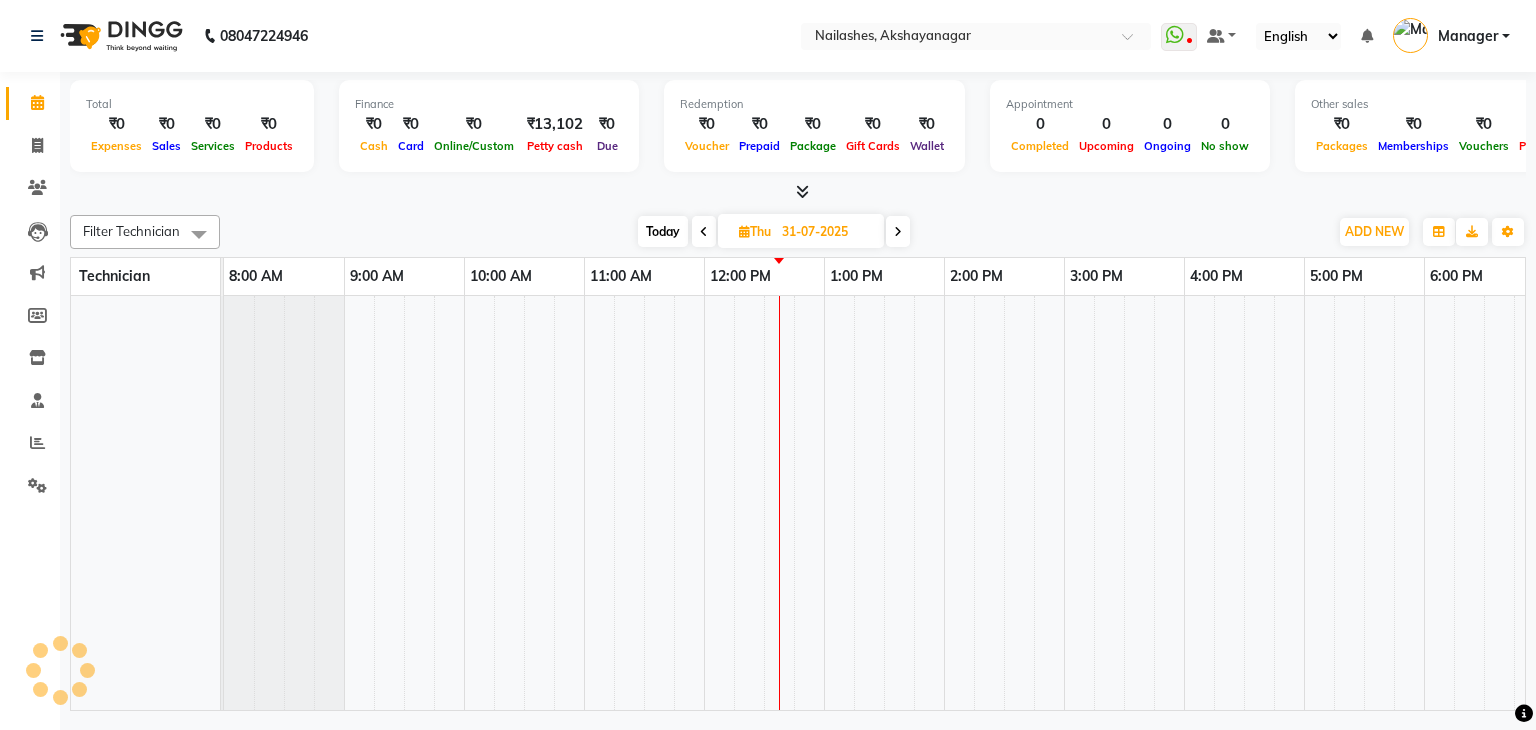 scroll, scrollTop: 0, scrollLeft: 258, axis: horizontal 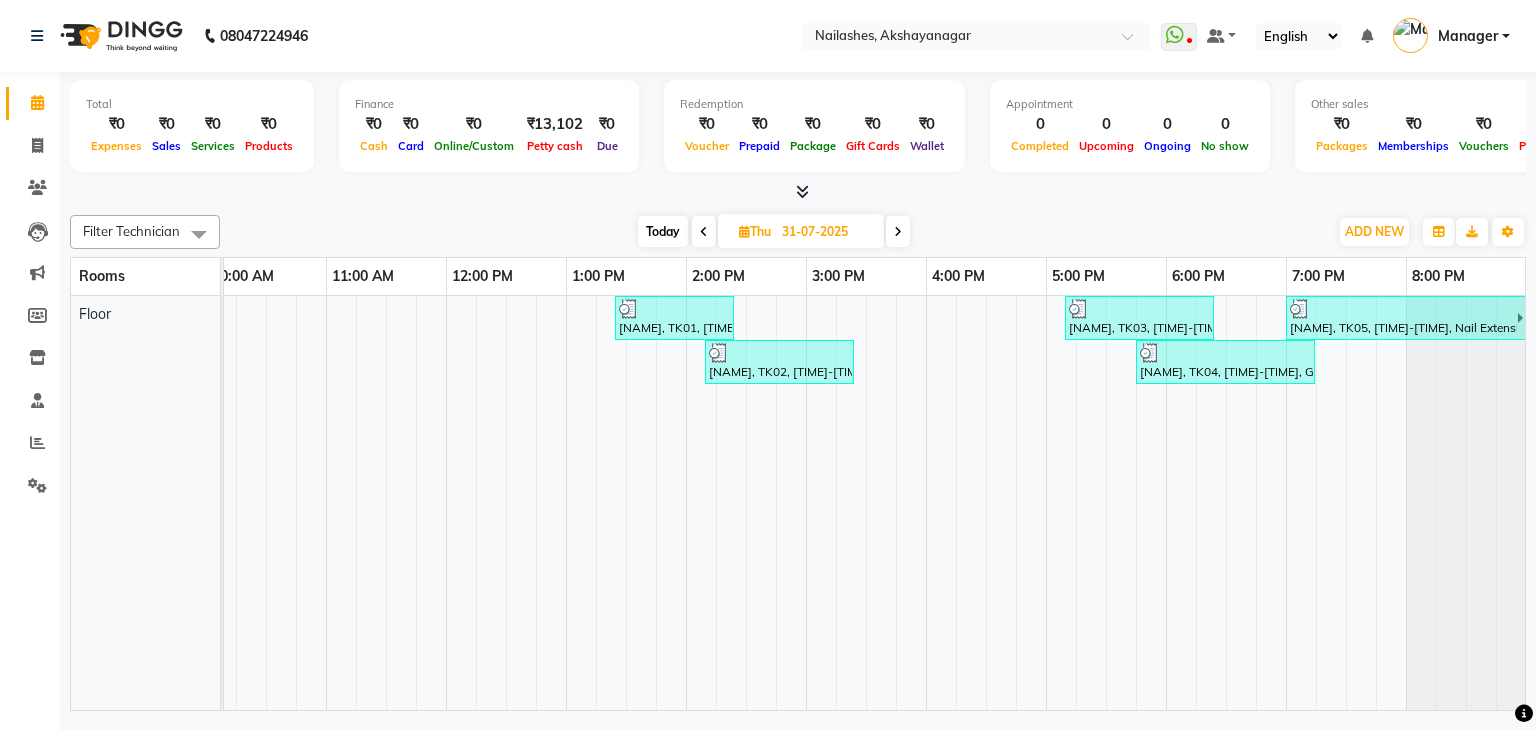 click on "[NAME], TK02, [TIME]-[TIME], Gel Extensions + Gel Nail Paint,Nail Art - Glitter Per Finger (Hand)" at bounding box center [779, 362] 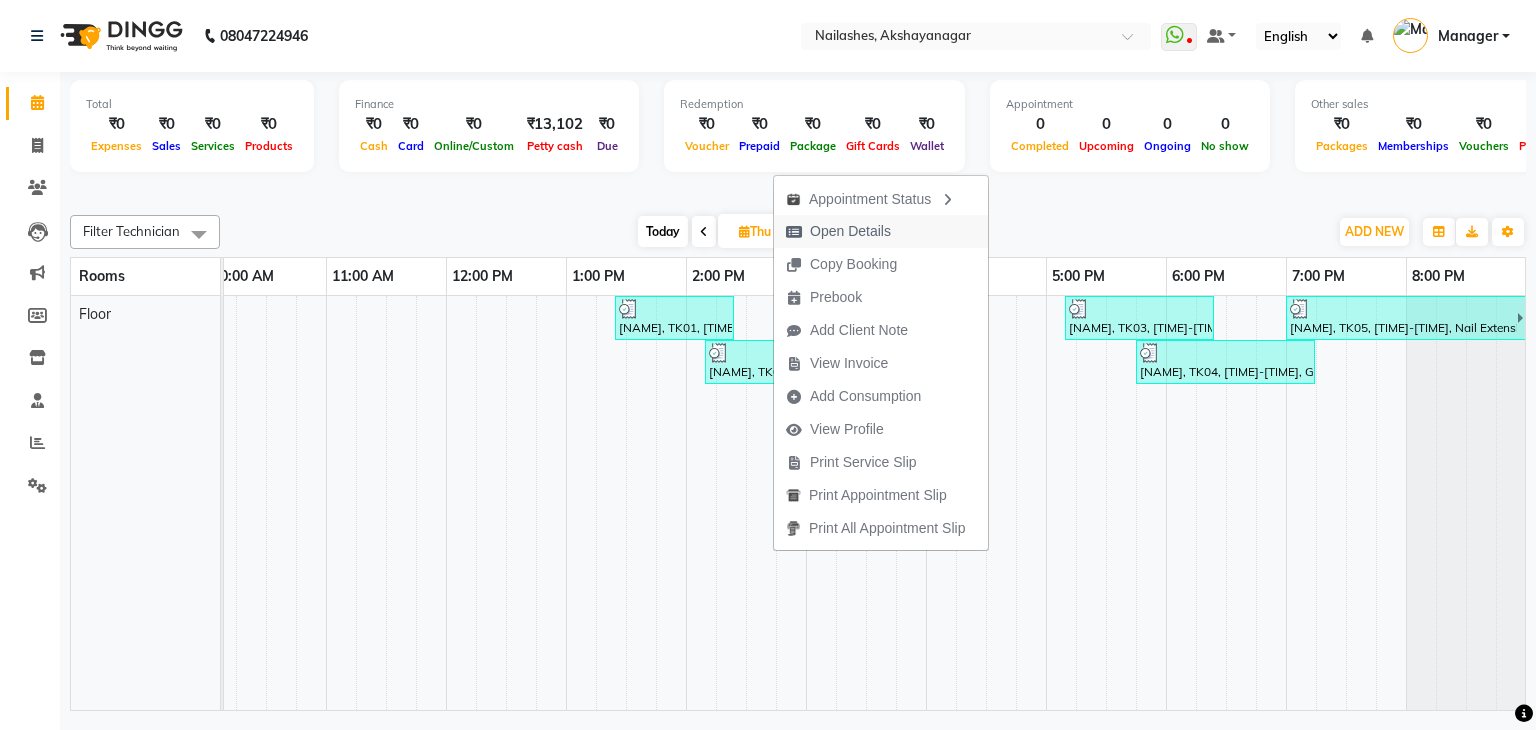 click on "Open Details" at bounding box center [838, 231] 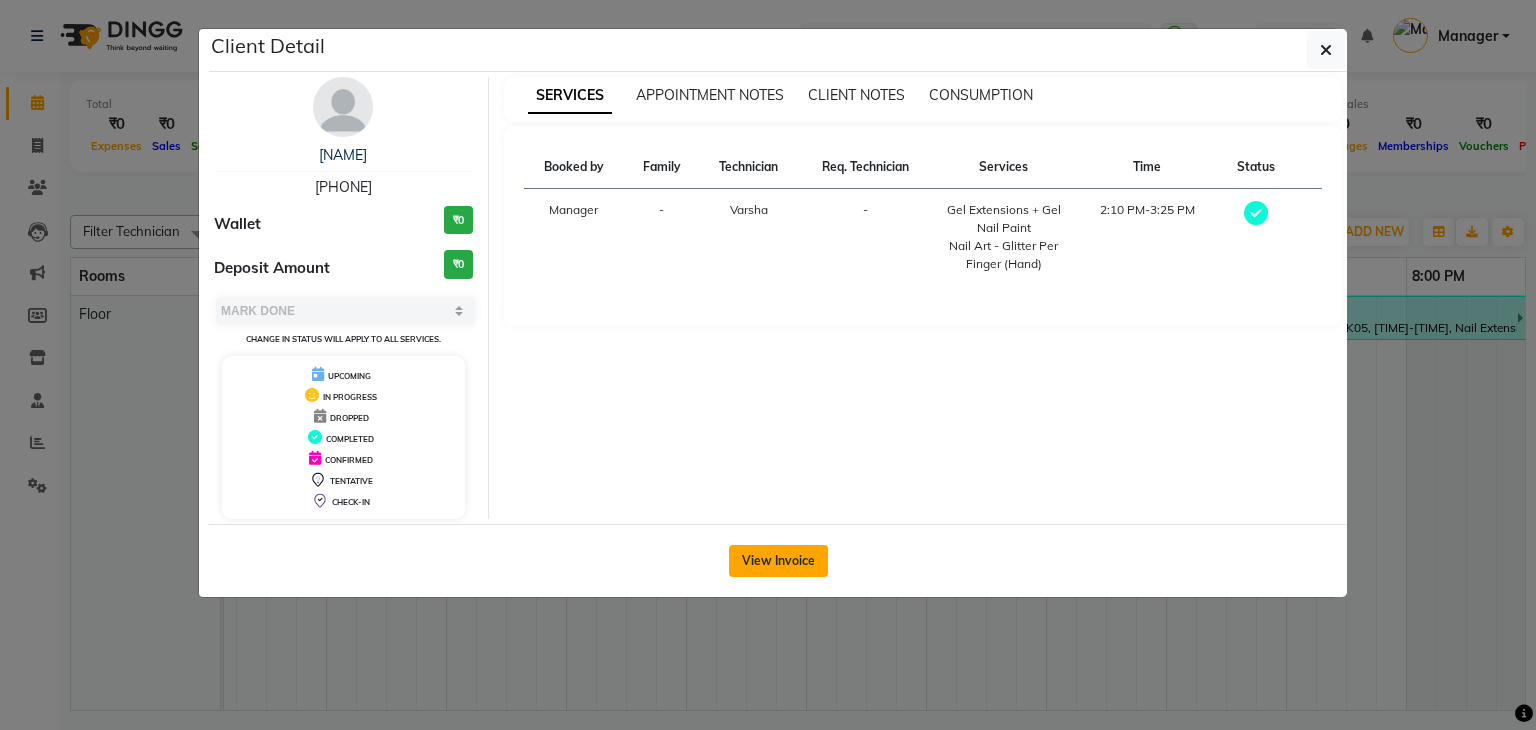 click on "View Invoice" 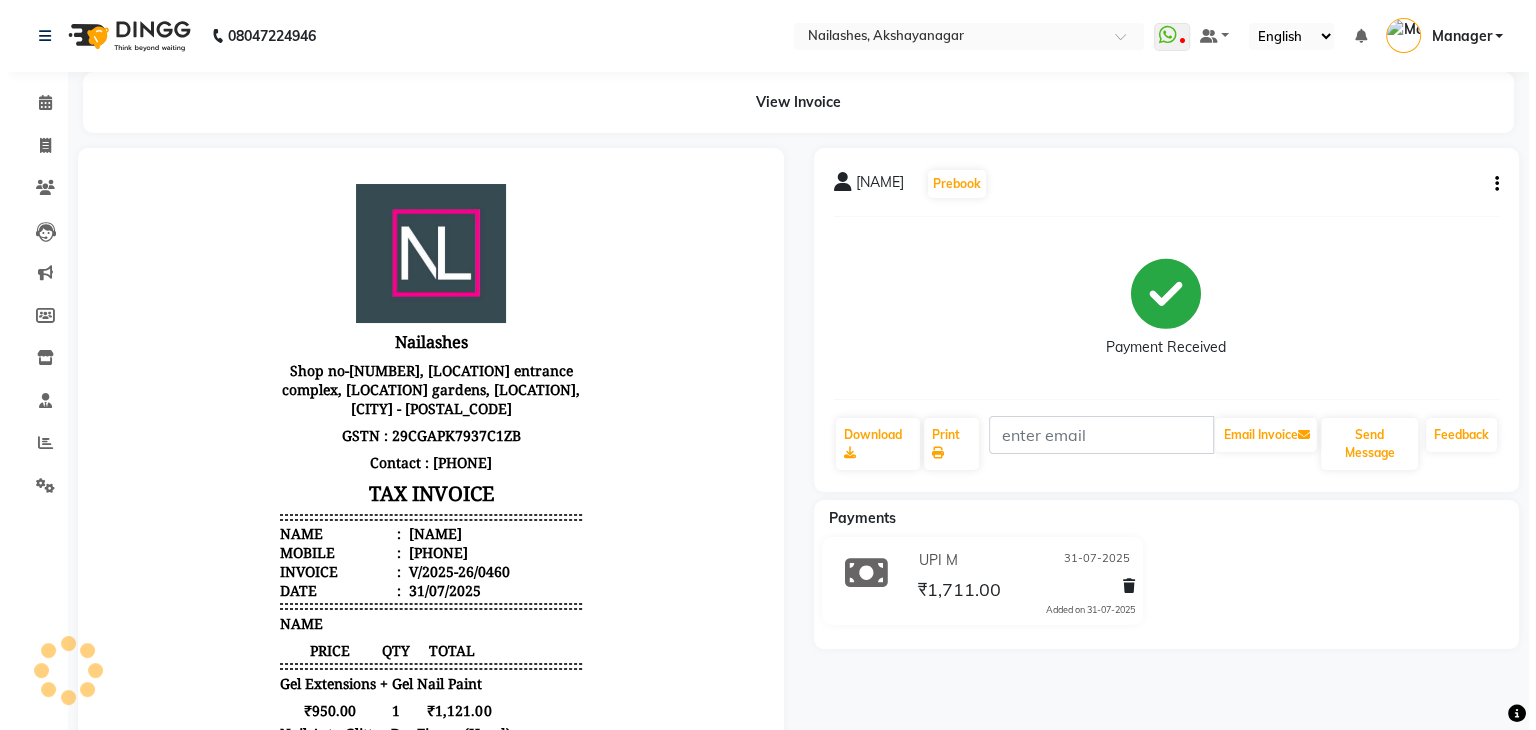 scroll, scrollTop: 0, scrollLeft: 0, axis: both 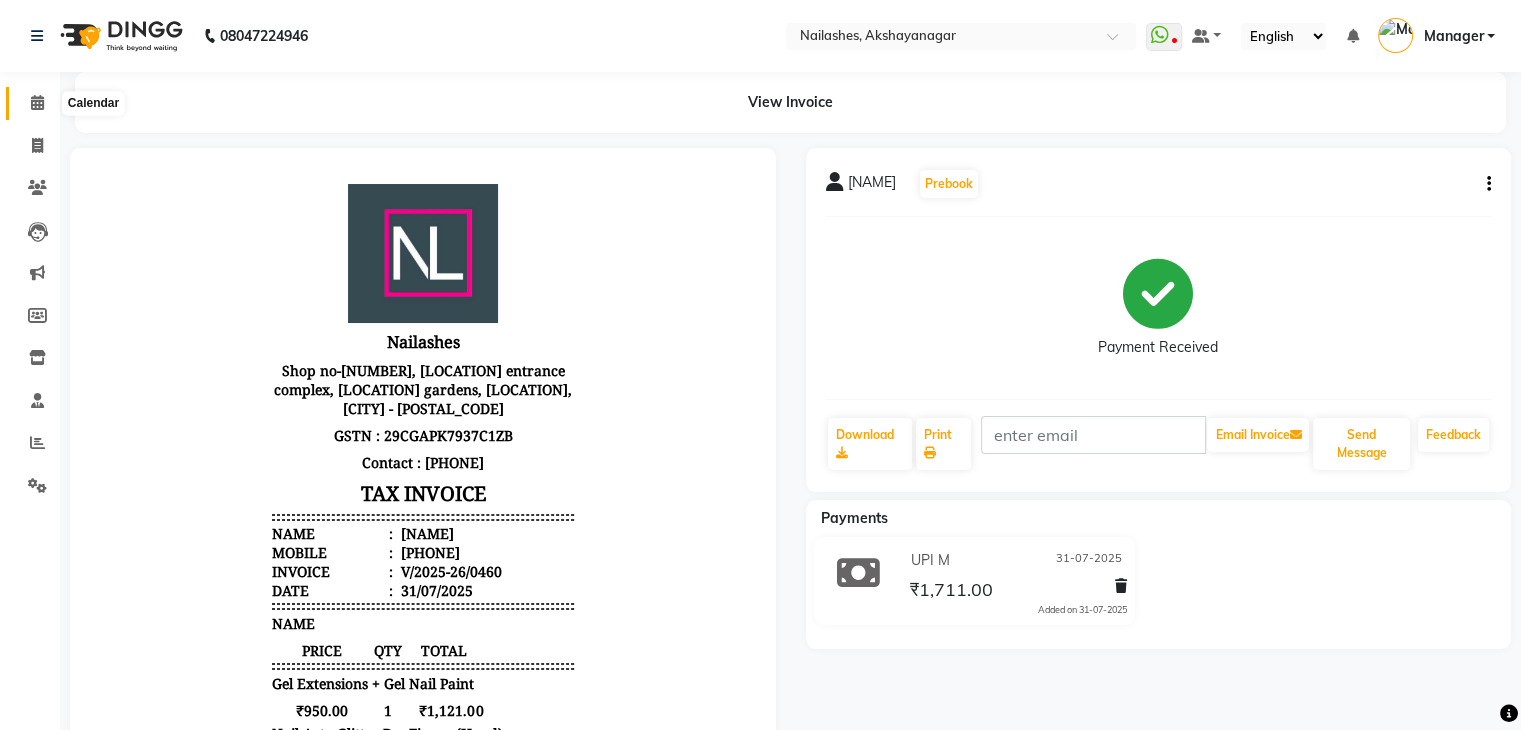 click 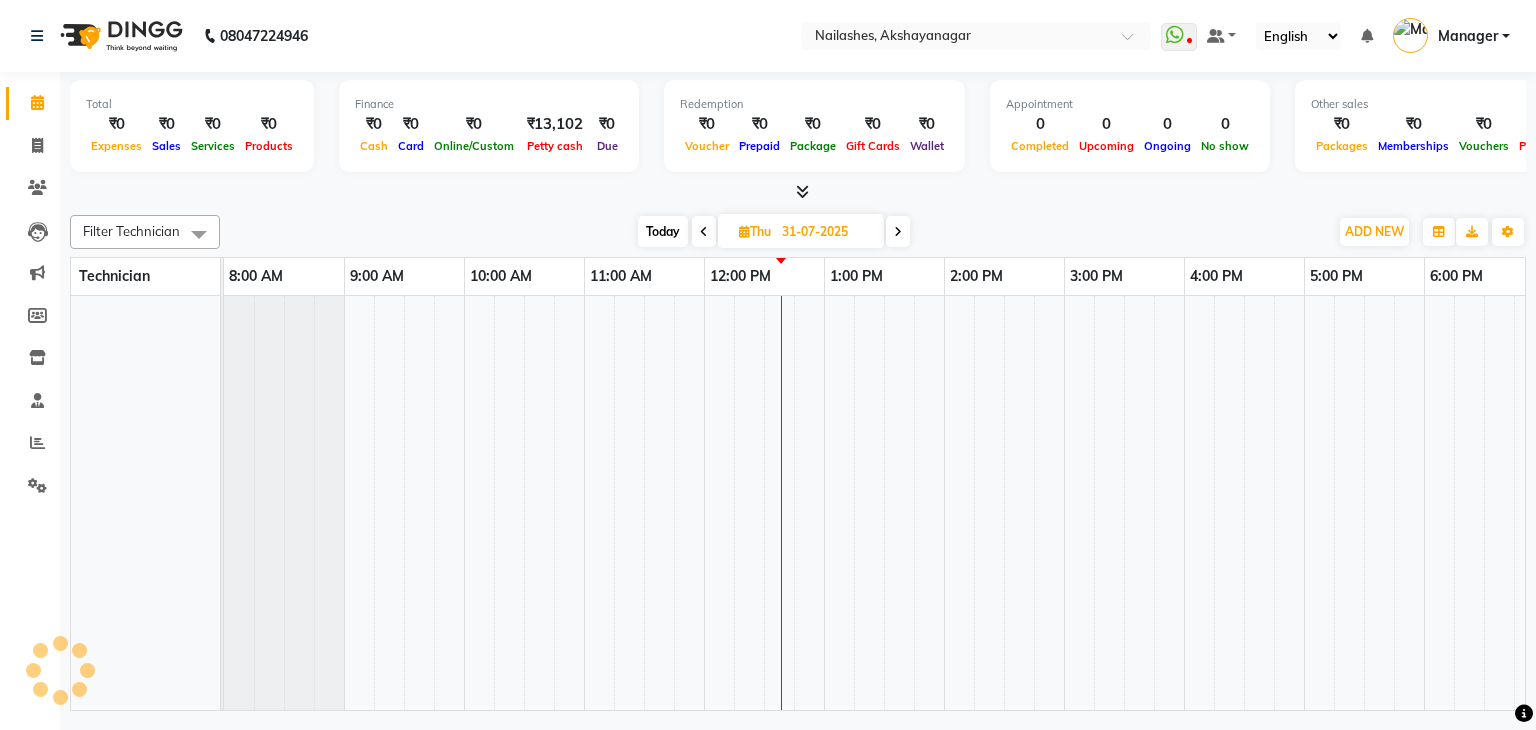 scroll, scrollTop: 0, scrollLeft: 0, axis: both 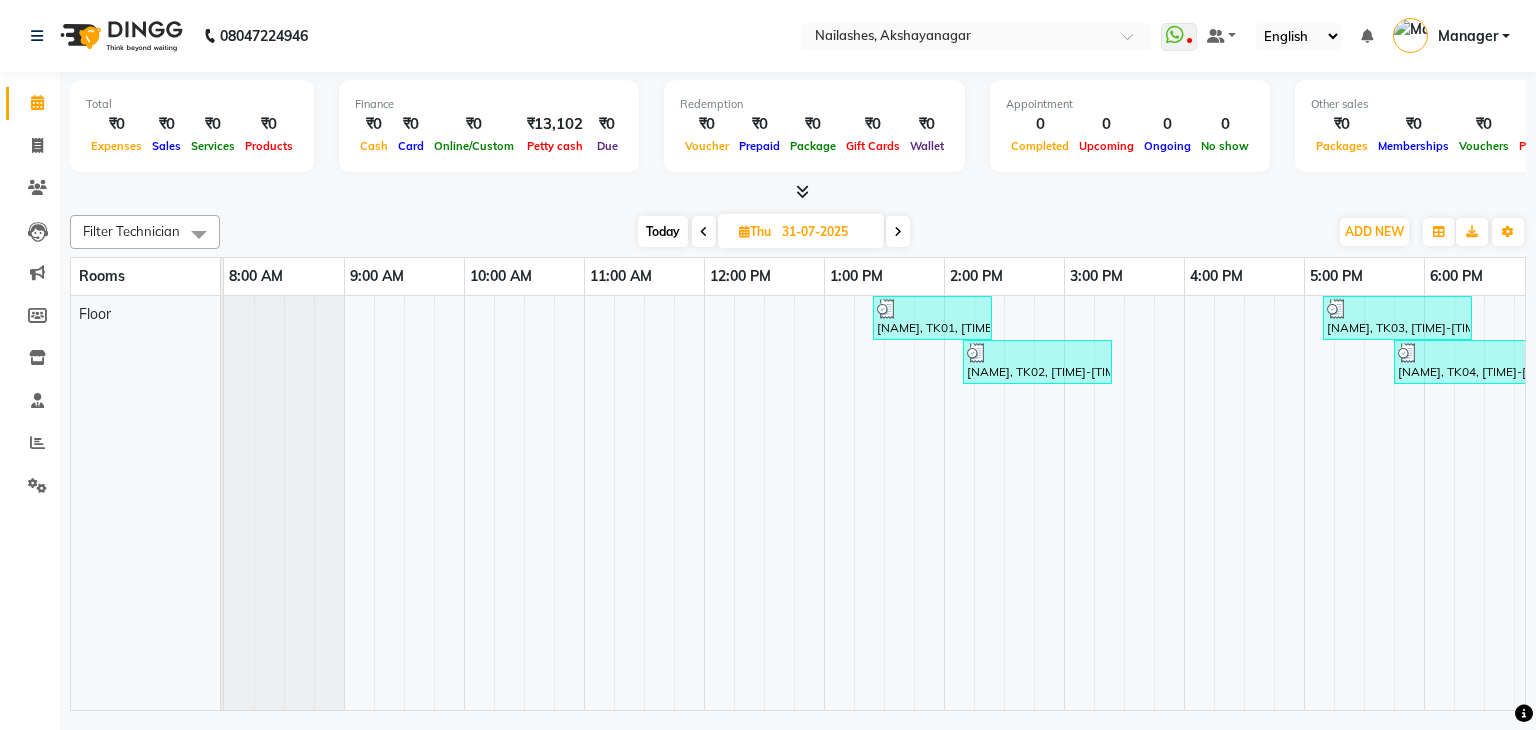 click on "[NAME], TK03, [TIME]-[TIME], Acrylic Extenions + Gel Nail Paint,Nail Art - Myler Per Finger (Hand)" at bounding box center [1397, 318] 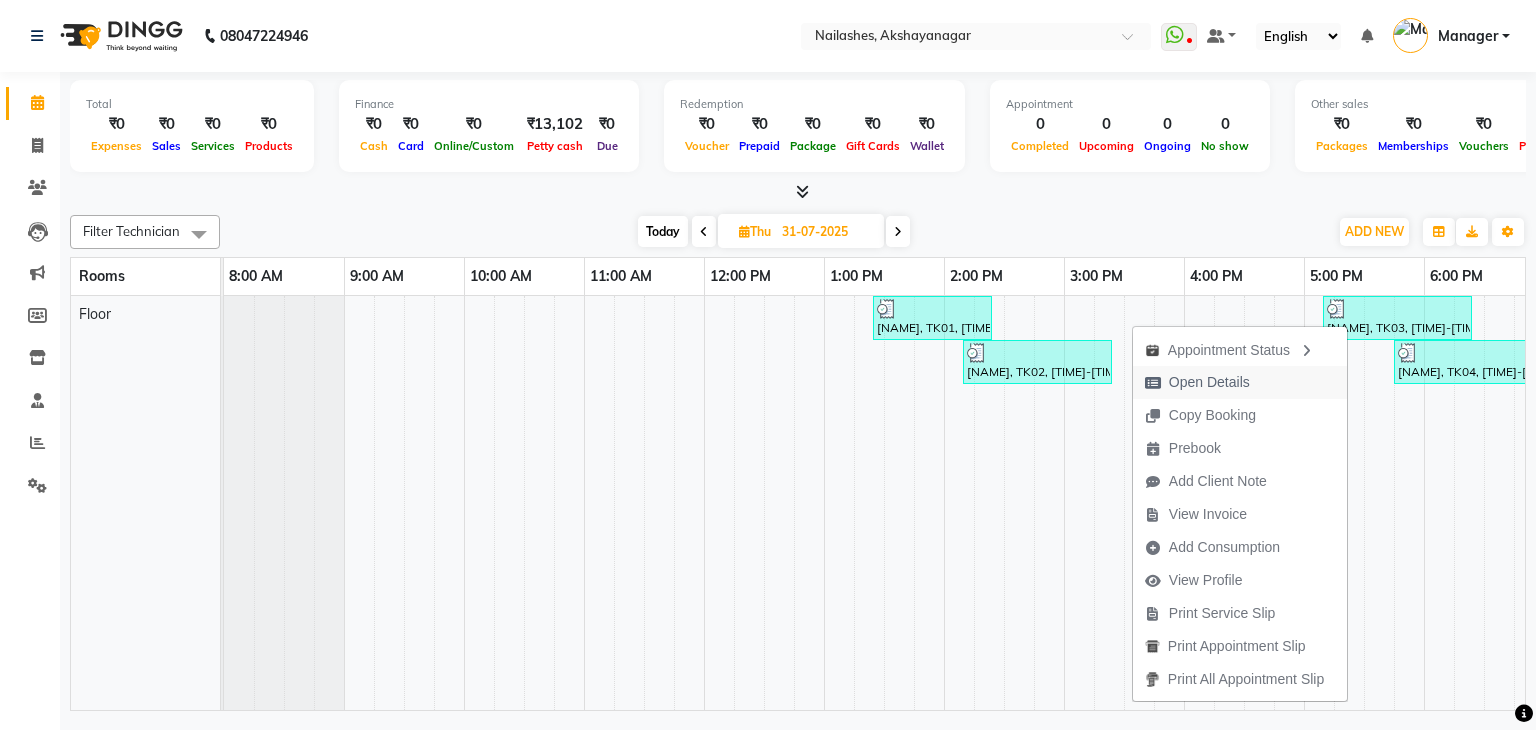 click on "Open Details" at bounding box center (1209, 382) 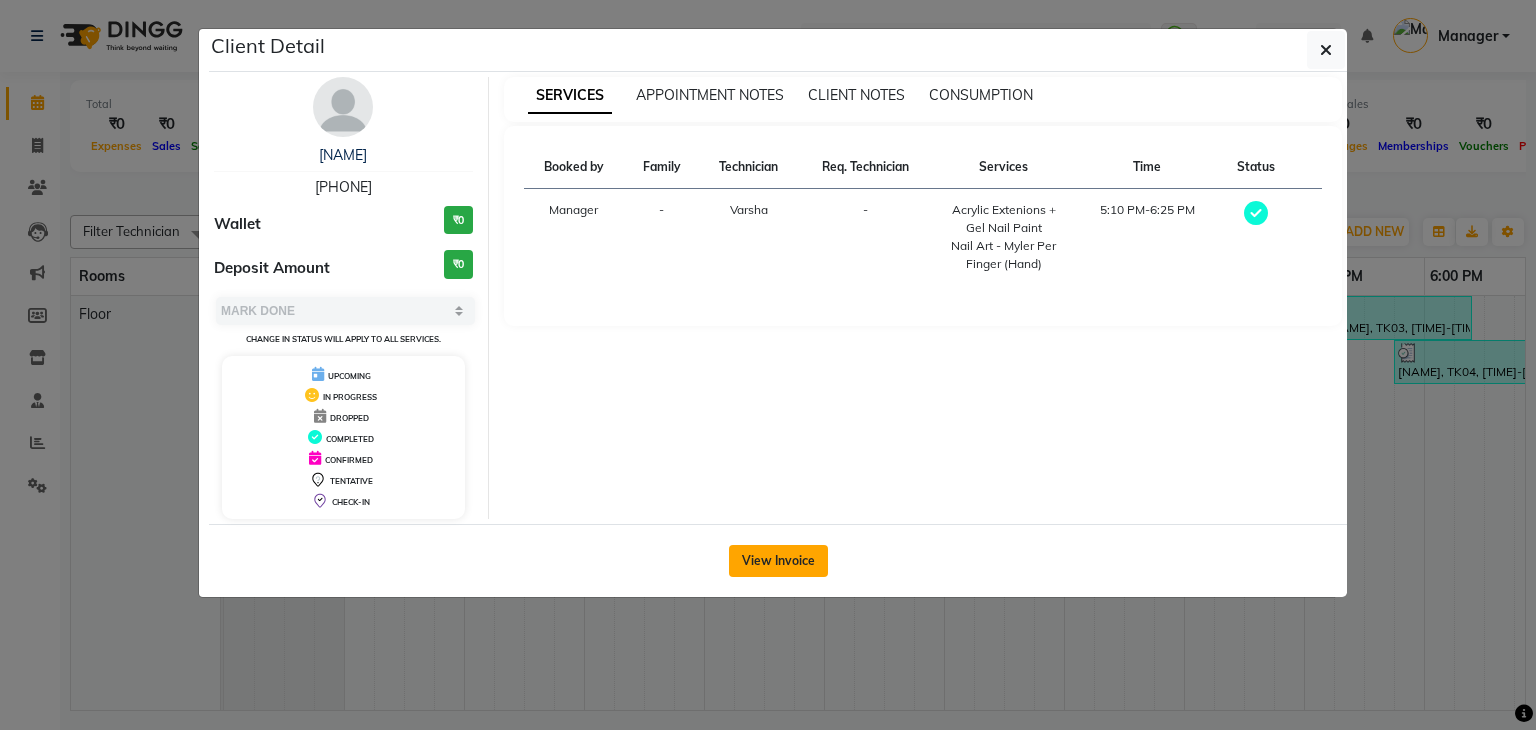 click on "View Invoice" 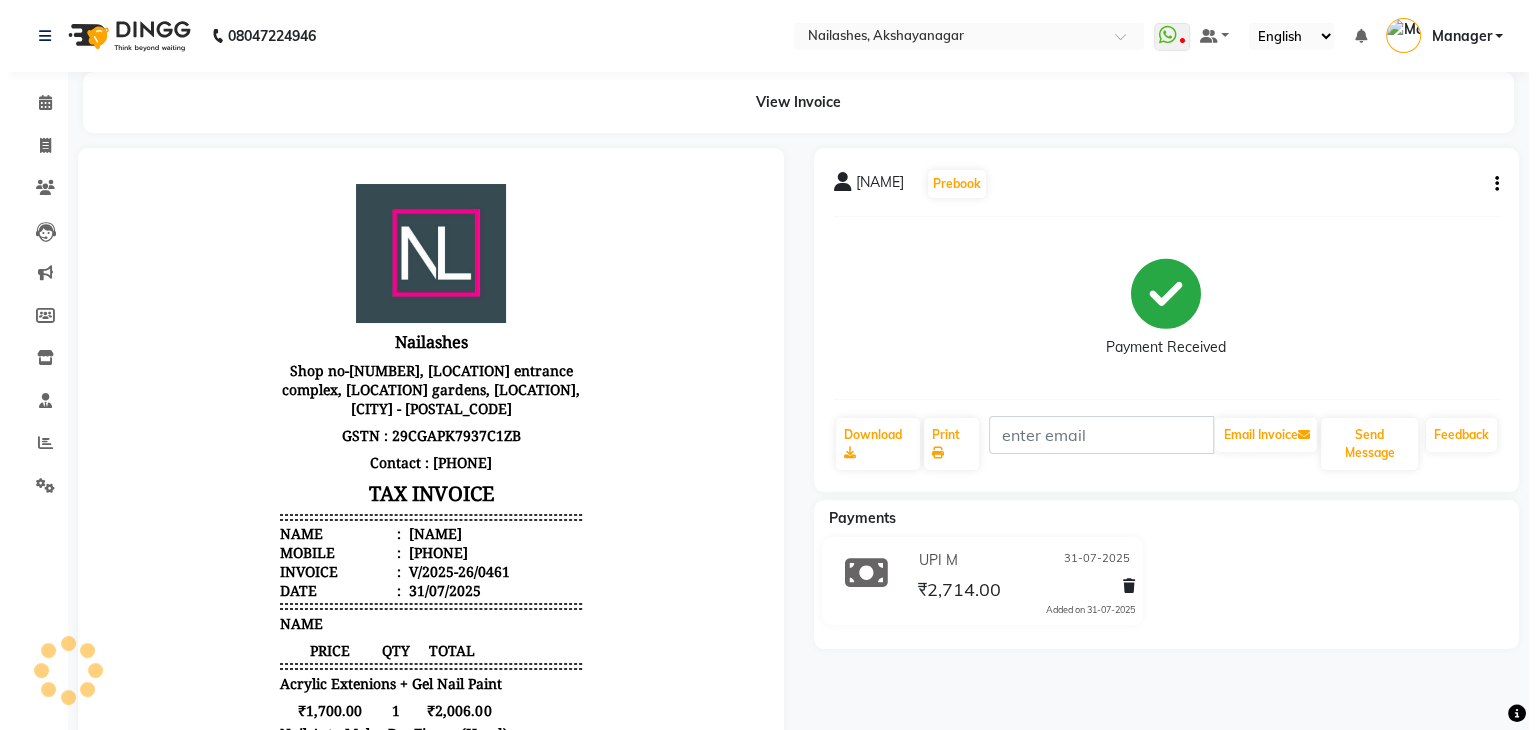 scroll, scrollTop: 0, scrollLeft: 0, axis: both 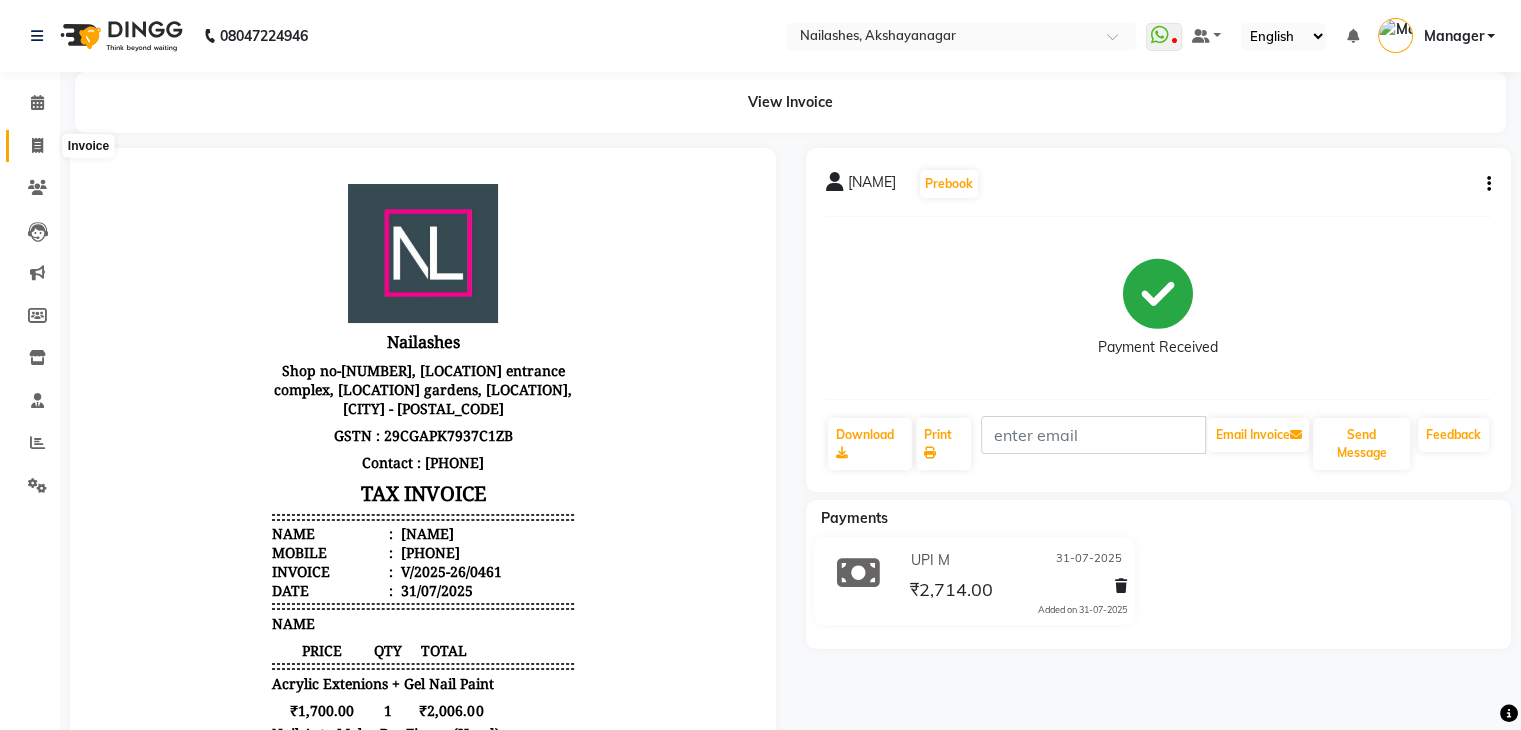 click 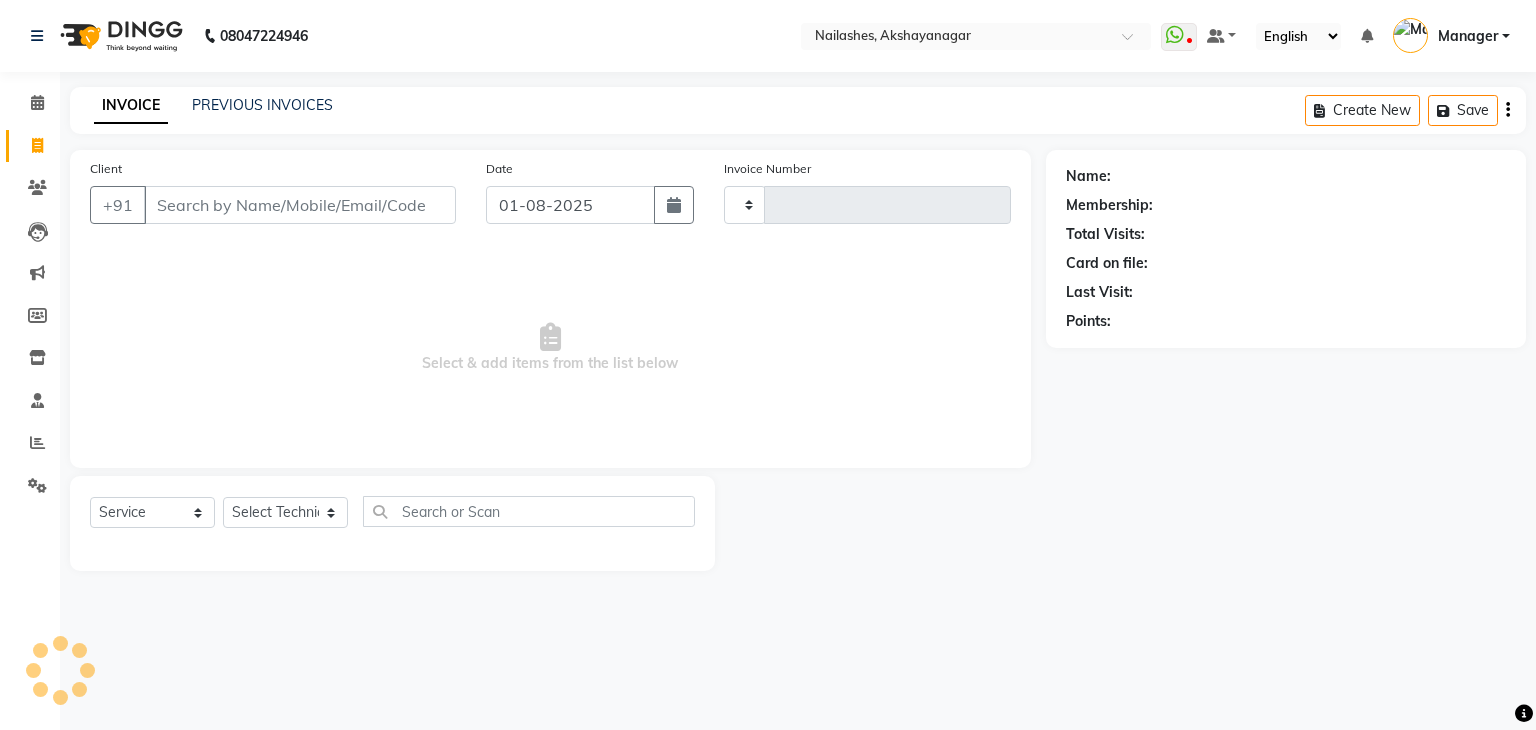 type on "0464" 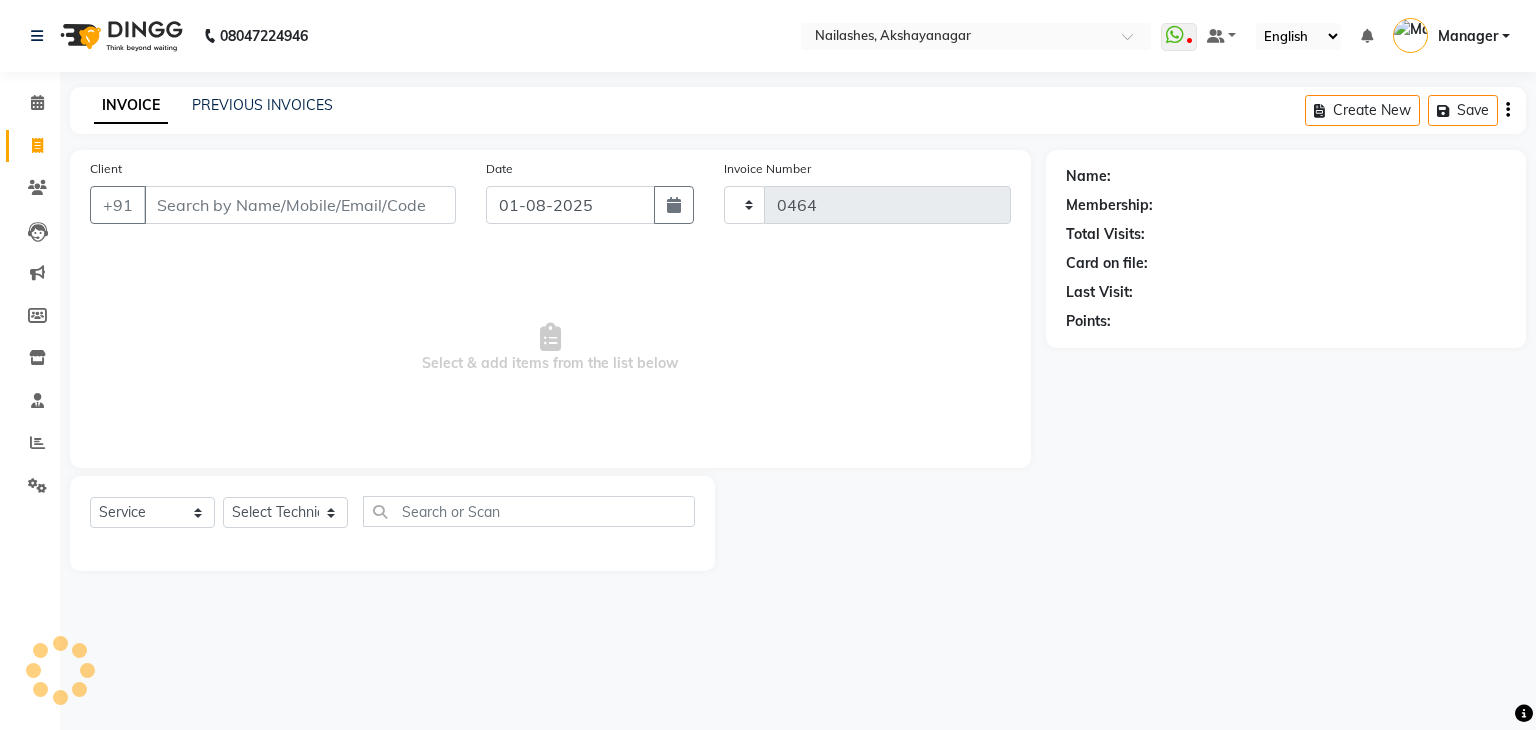 select on "7395" 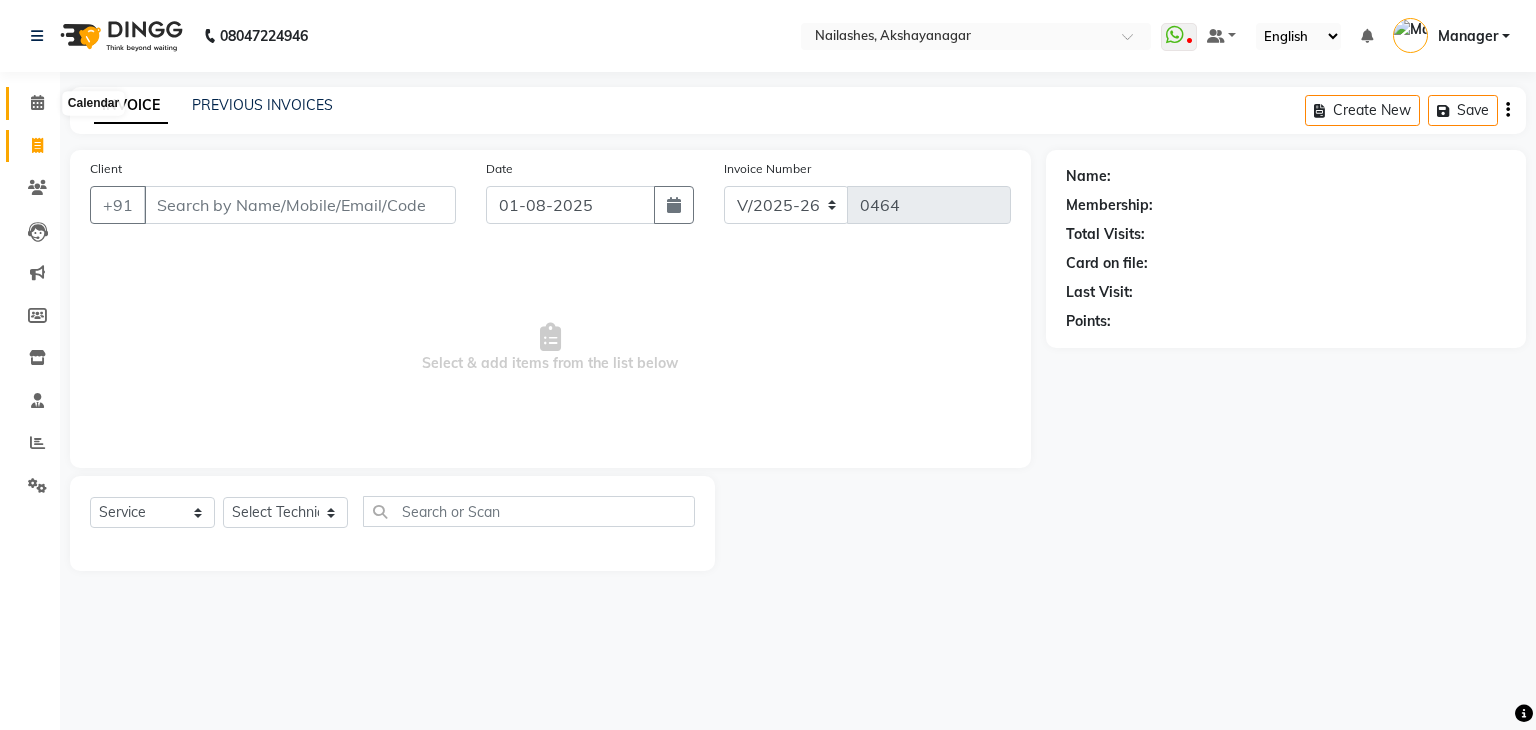 click 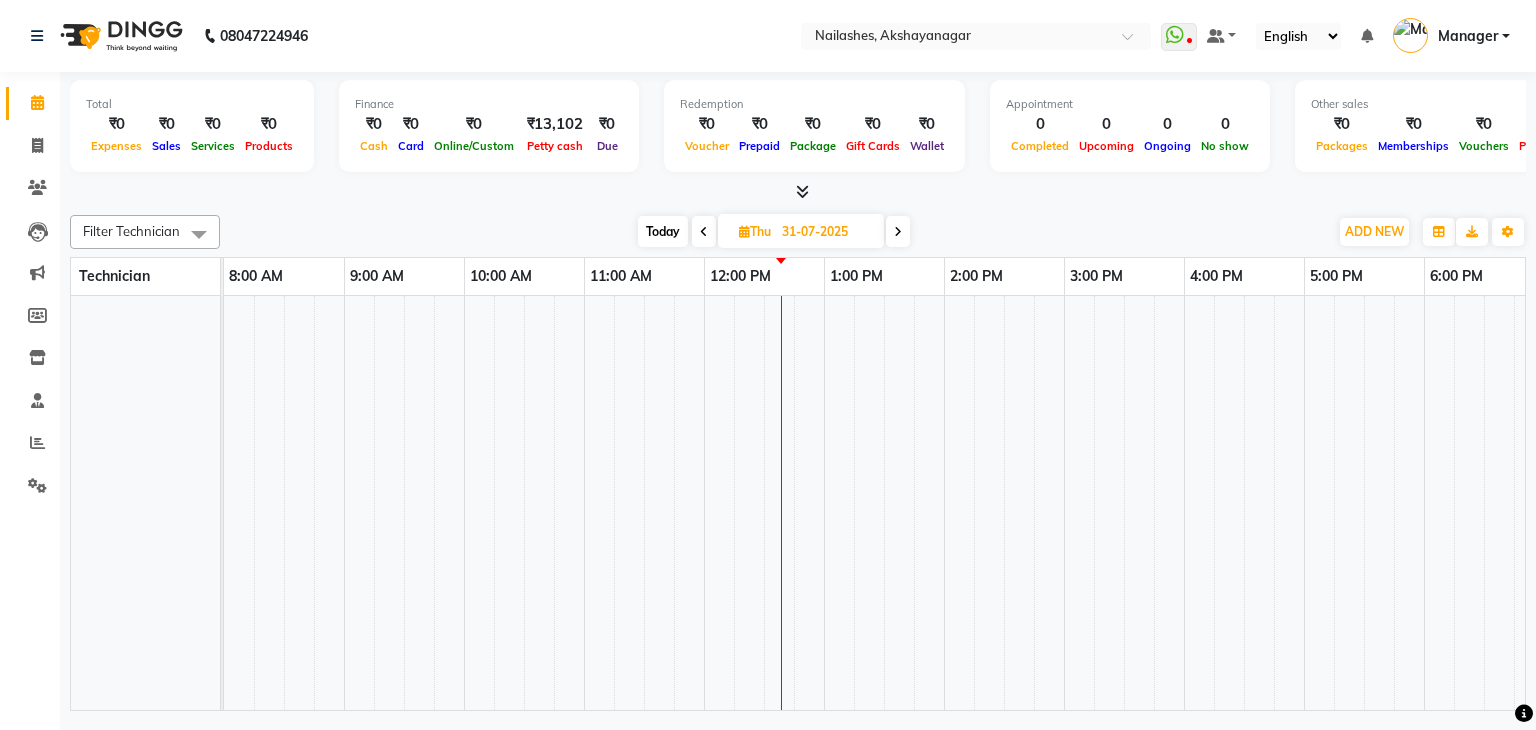 scroll, scrollTop: 0, scrollLeft: 0, axis: both 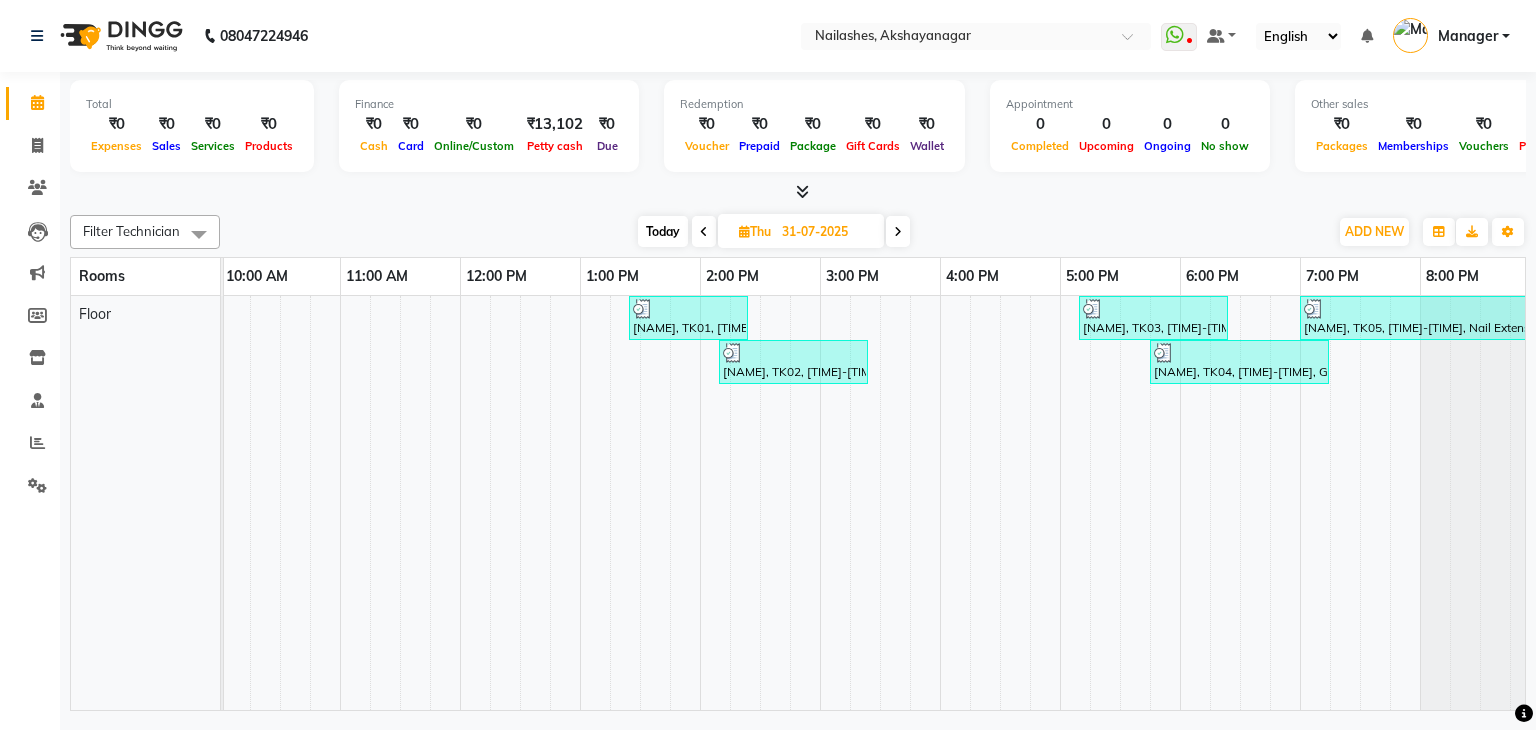 click on "[NAME], TK05, [TIME]-[TIME], Nail Extension - Acrylic (Hand),Permanent Nail Paint - Solid Color (Hand),Nail Art - Glitter Per Finger (Hand)" at bounding box center [1416, 318] 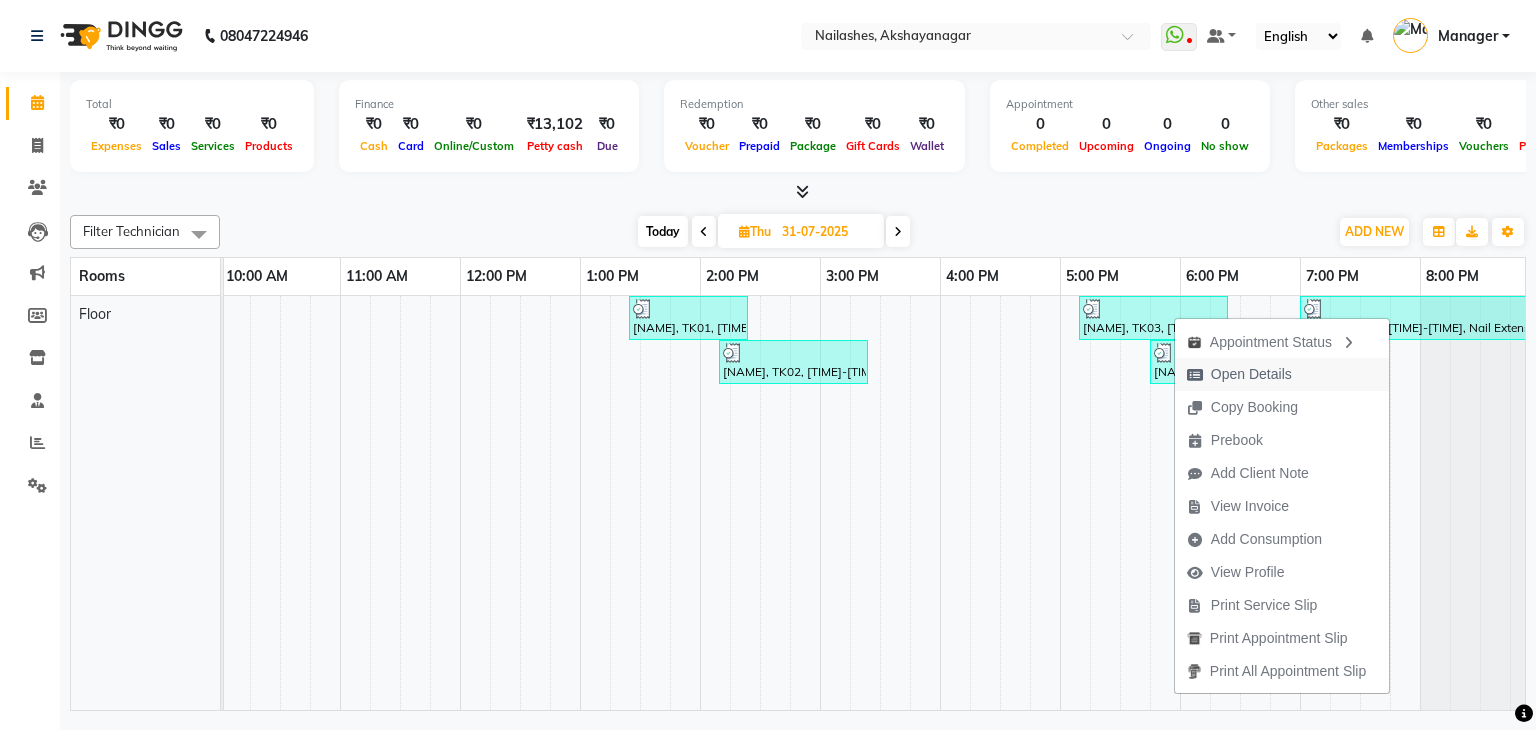 click on "Open Details" at bounding box center (1282, 374) 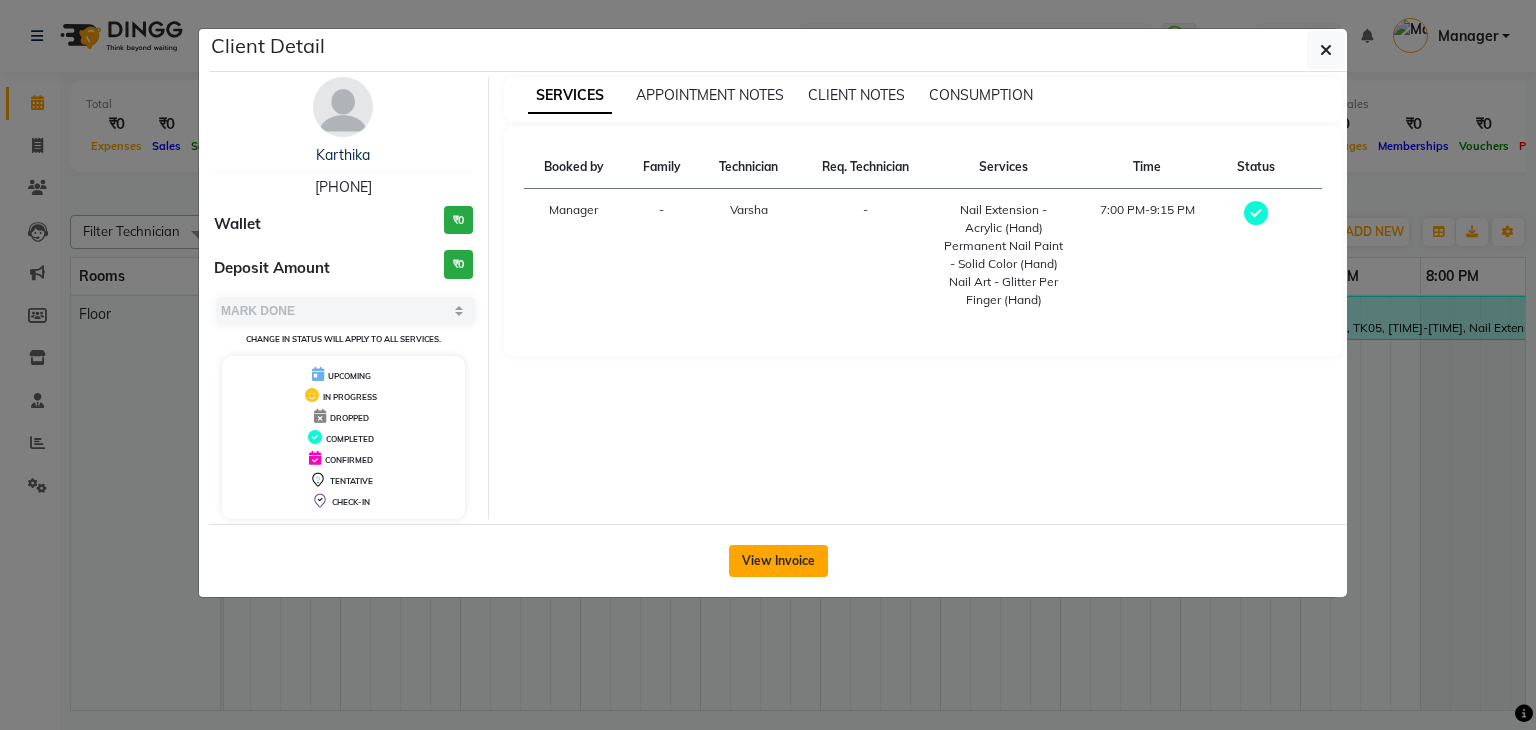click on "View Invoice" 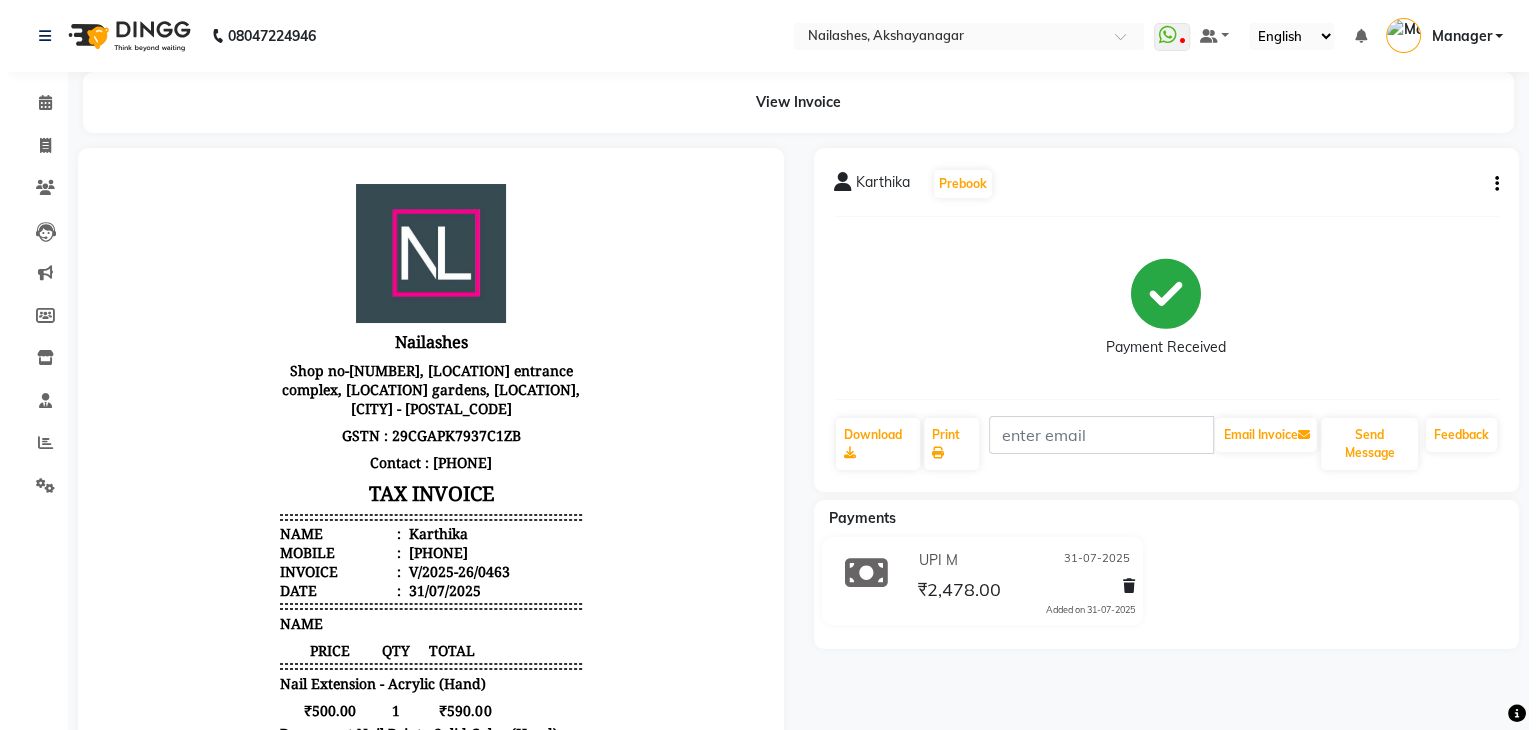 scroll, scrollTop: 0, scrollLeft: 0, axis: both 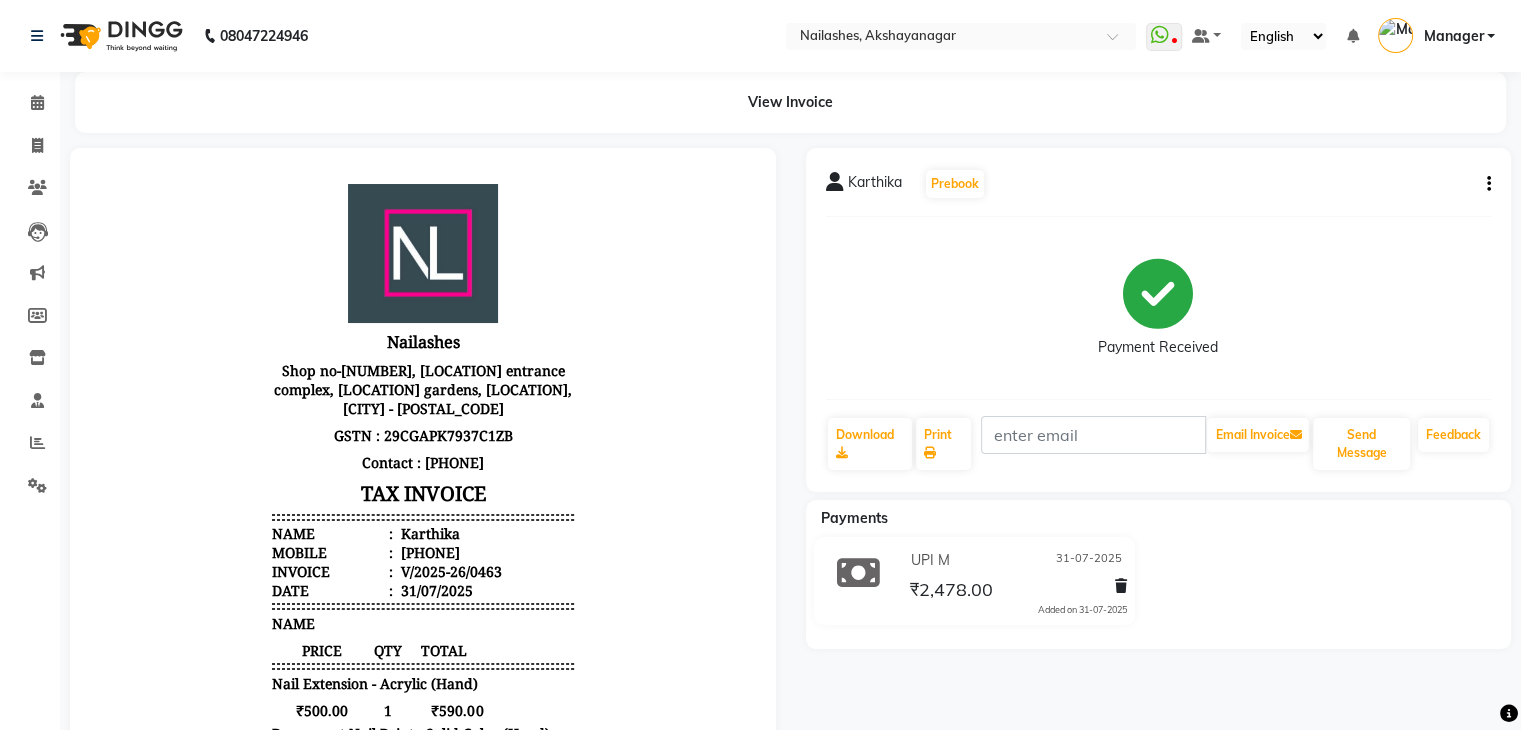 click on "View Invoice" 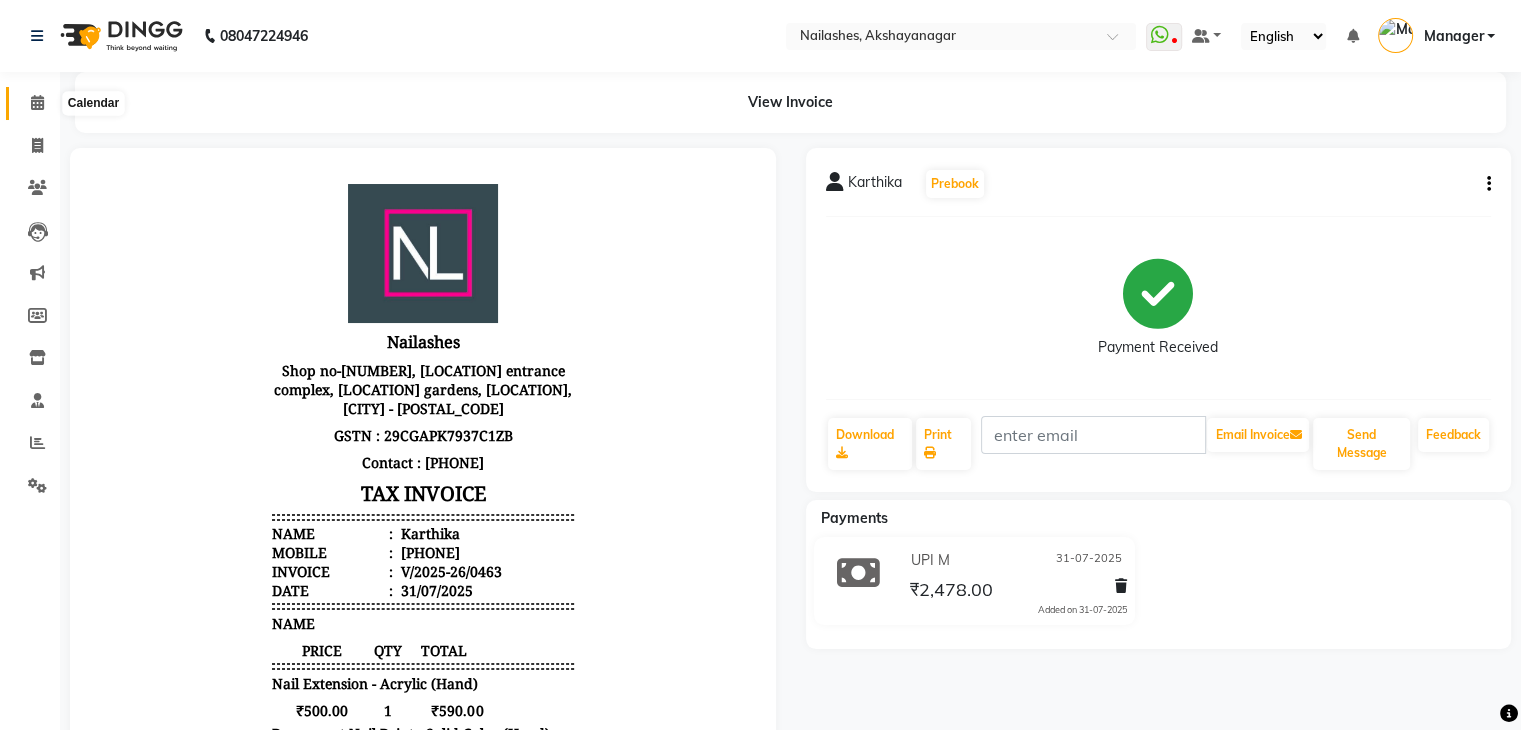 click 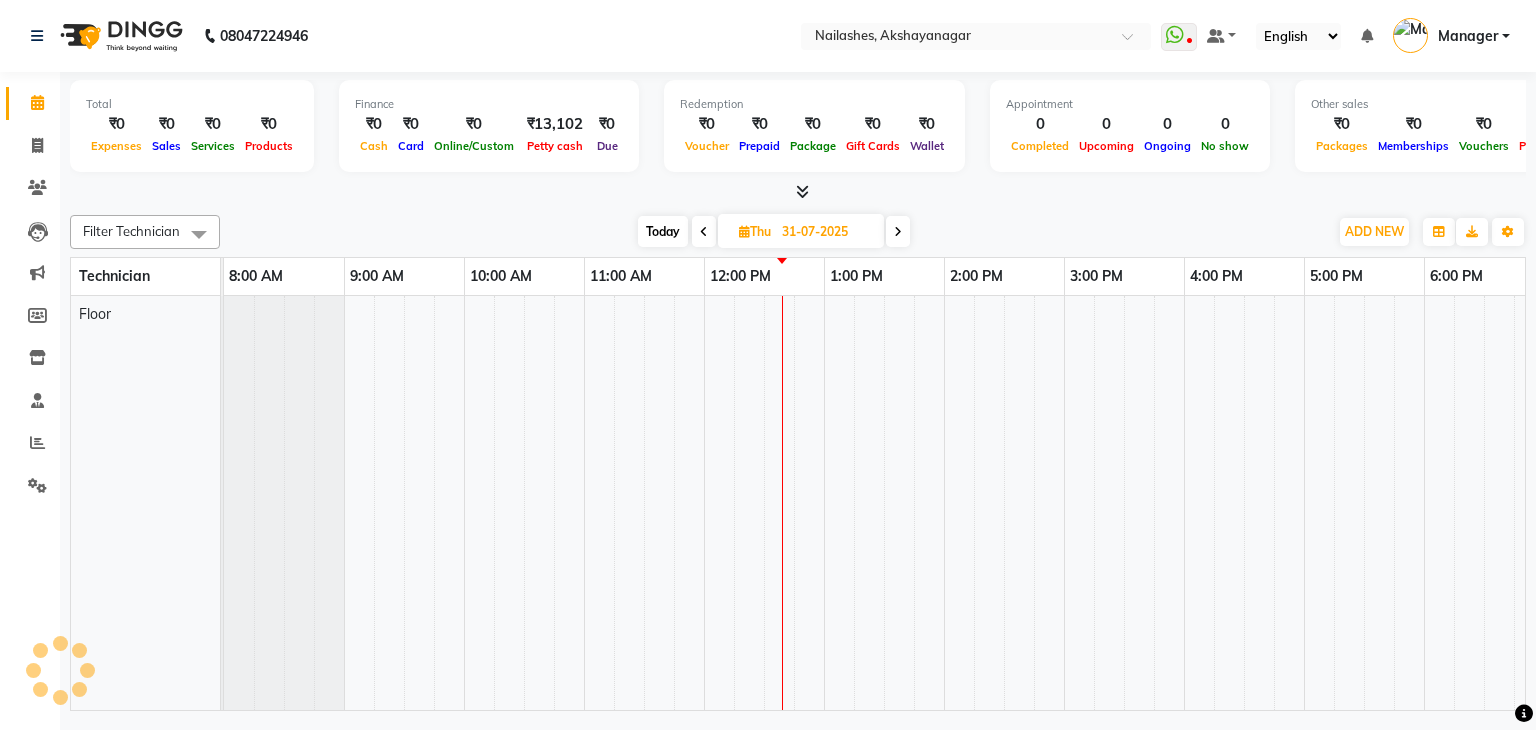 scroll, scrollTop: 0, scrollLeft: 0, axis: both 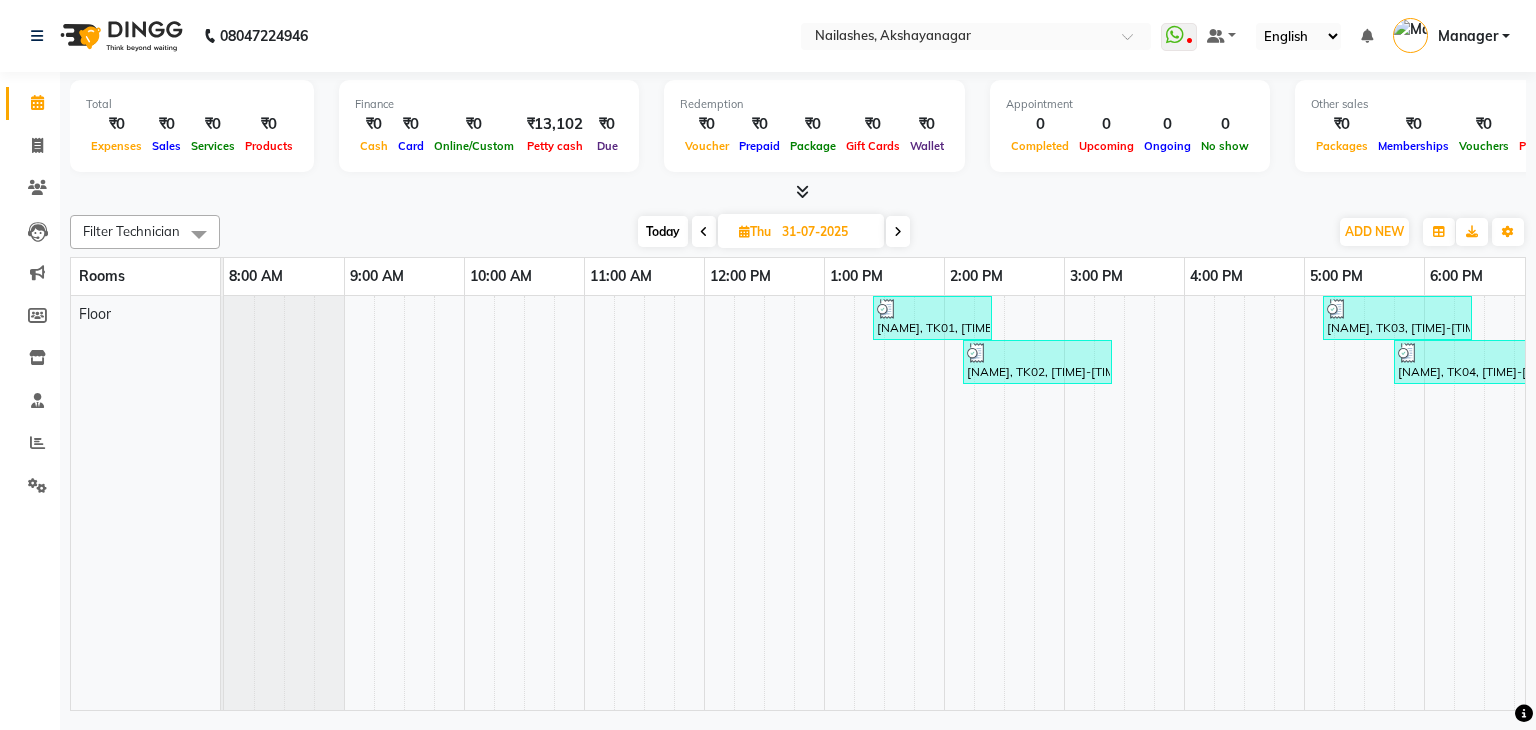 click on "[NAME], TK04, [TIME]-[TIME], Gel polish removal,Permanent Nail Paint - Solid Color (Hand)" at bounding box center (1483, 362) 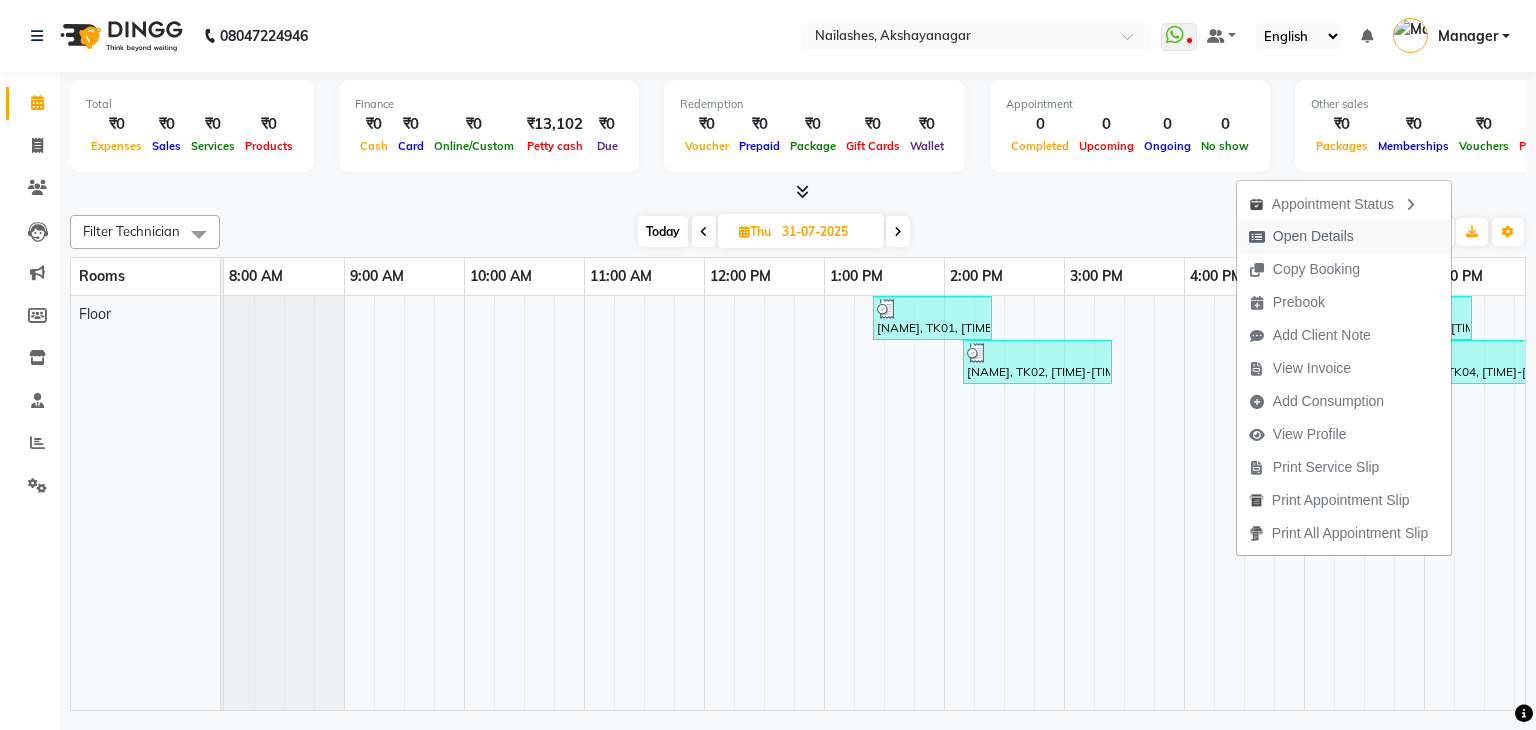 click on "Open Details" at bounding box center [1313, 236] 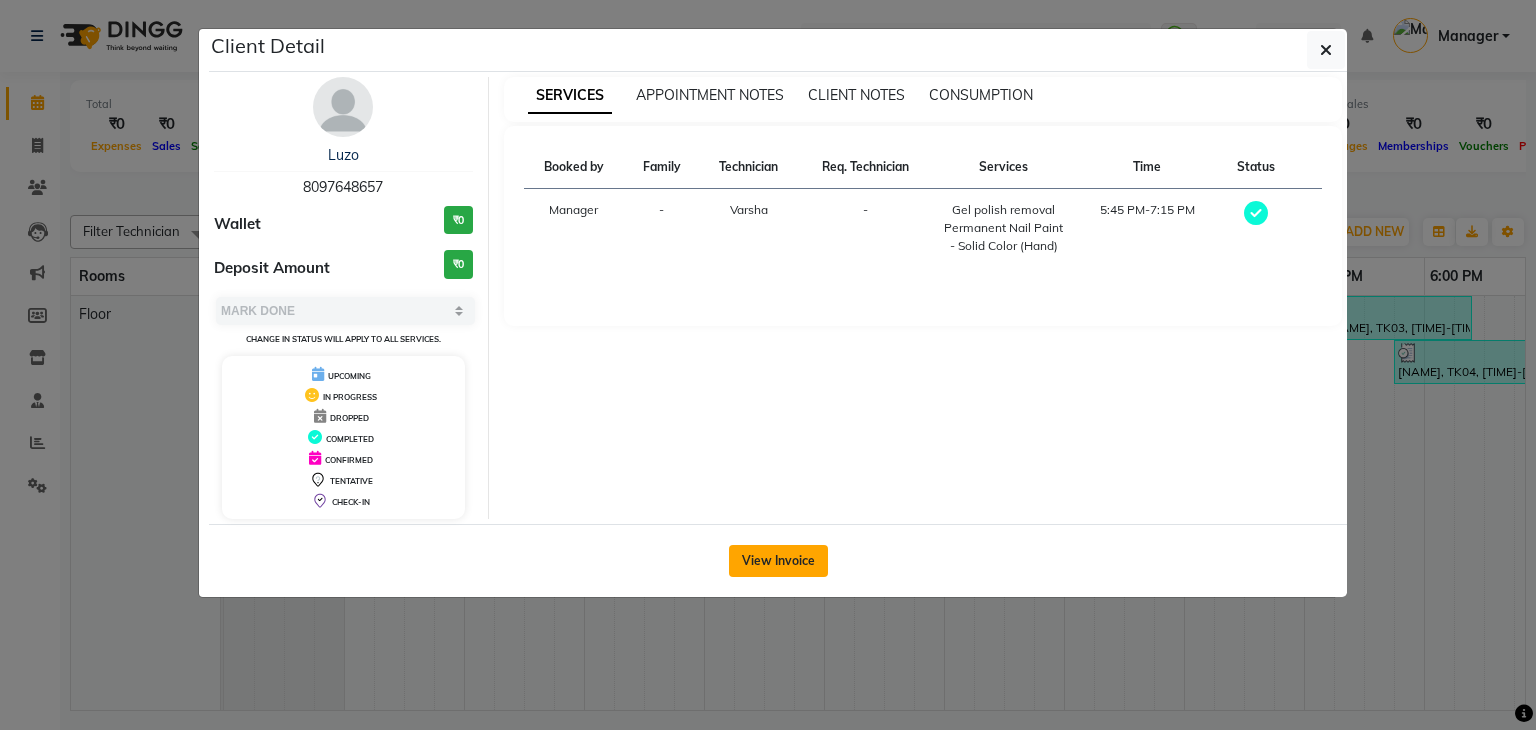 click on "View Invoice" 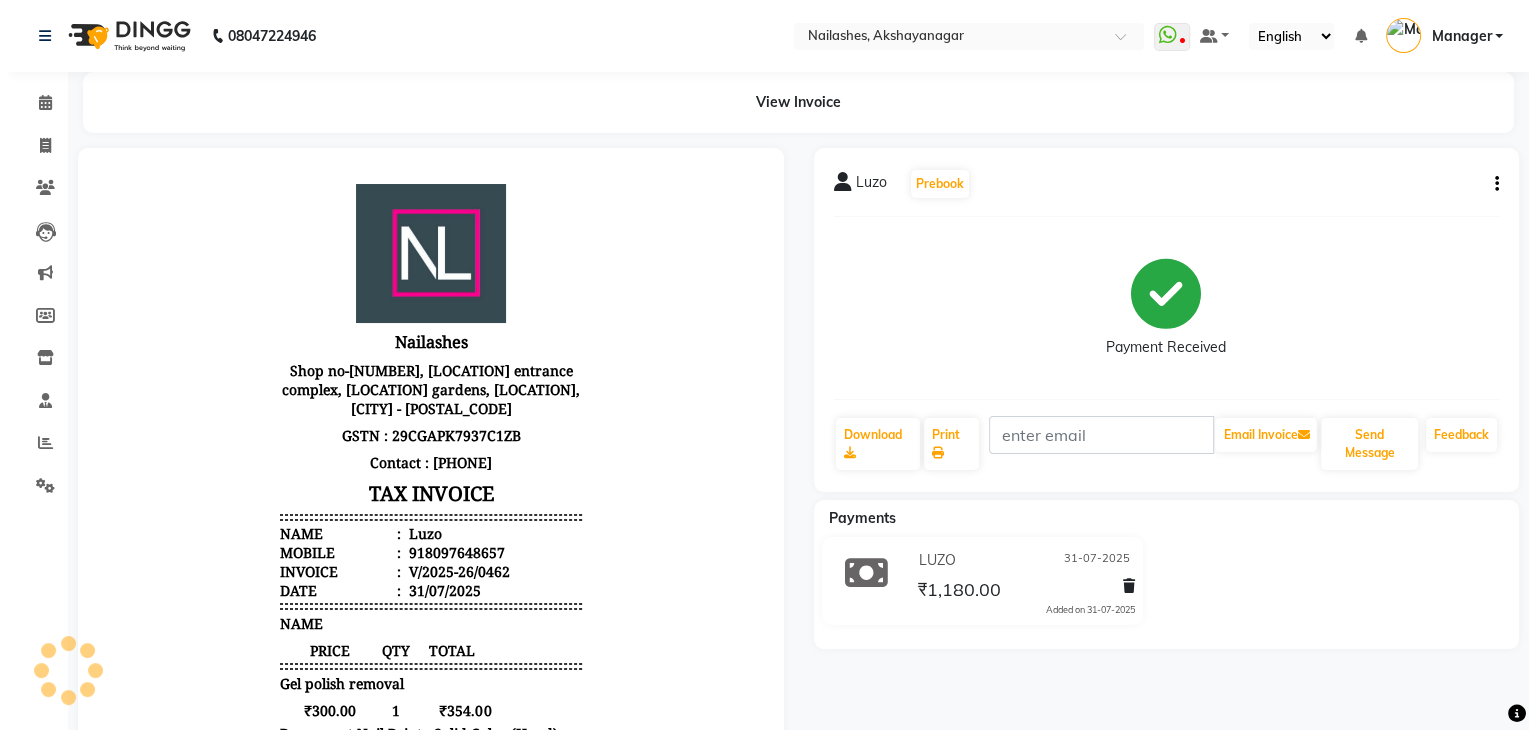 scroll, scrollTop: 0, scrollLeft: 0, axis: both 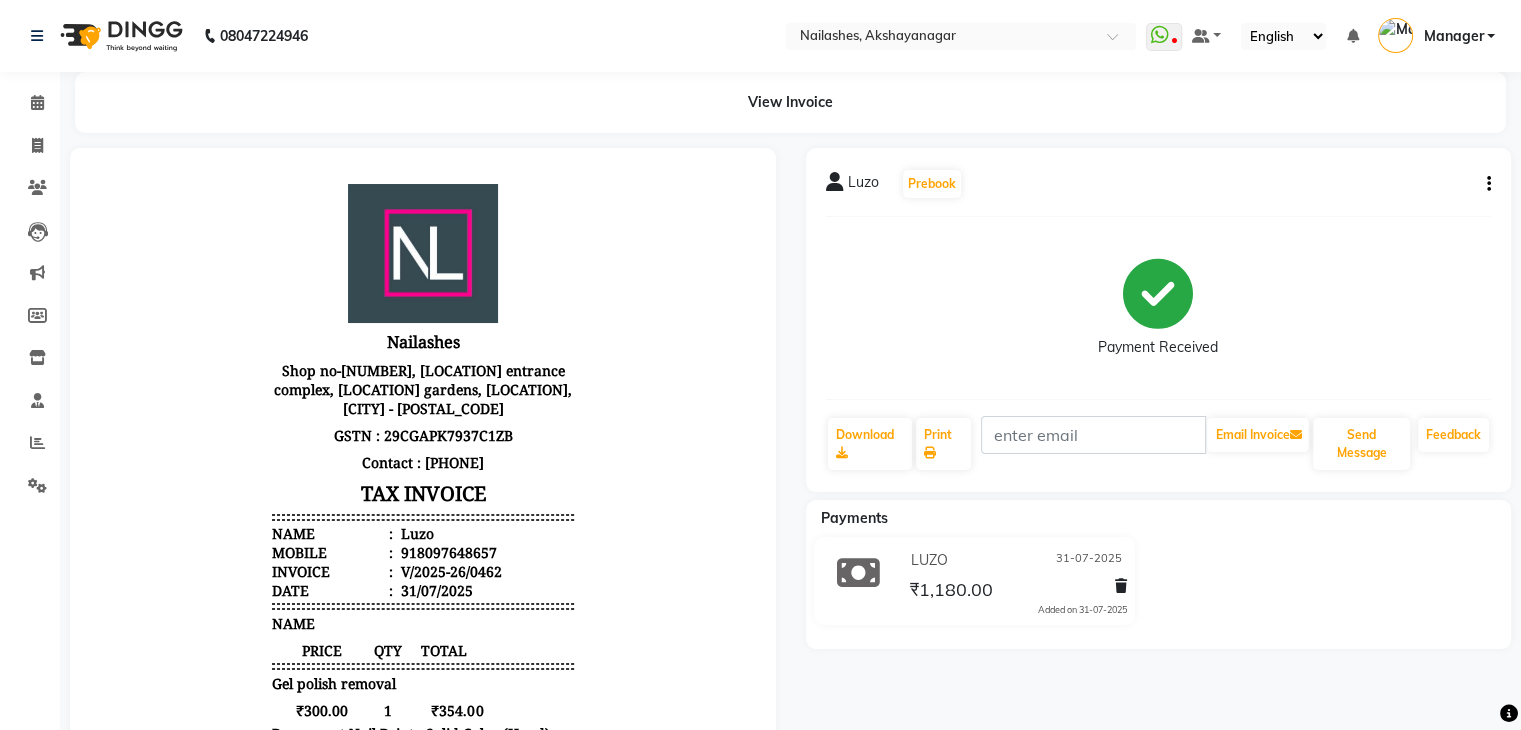 click on "₹1,180.00" 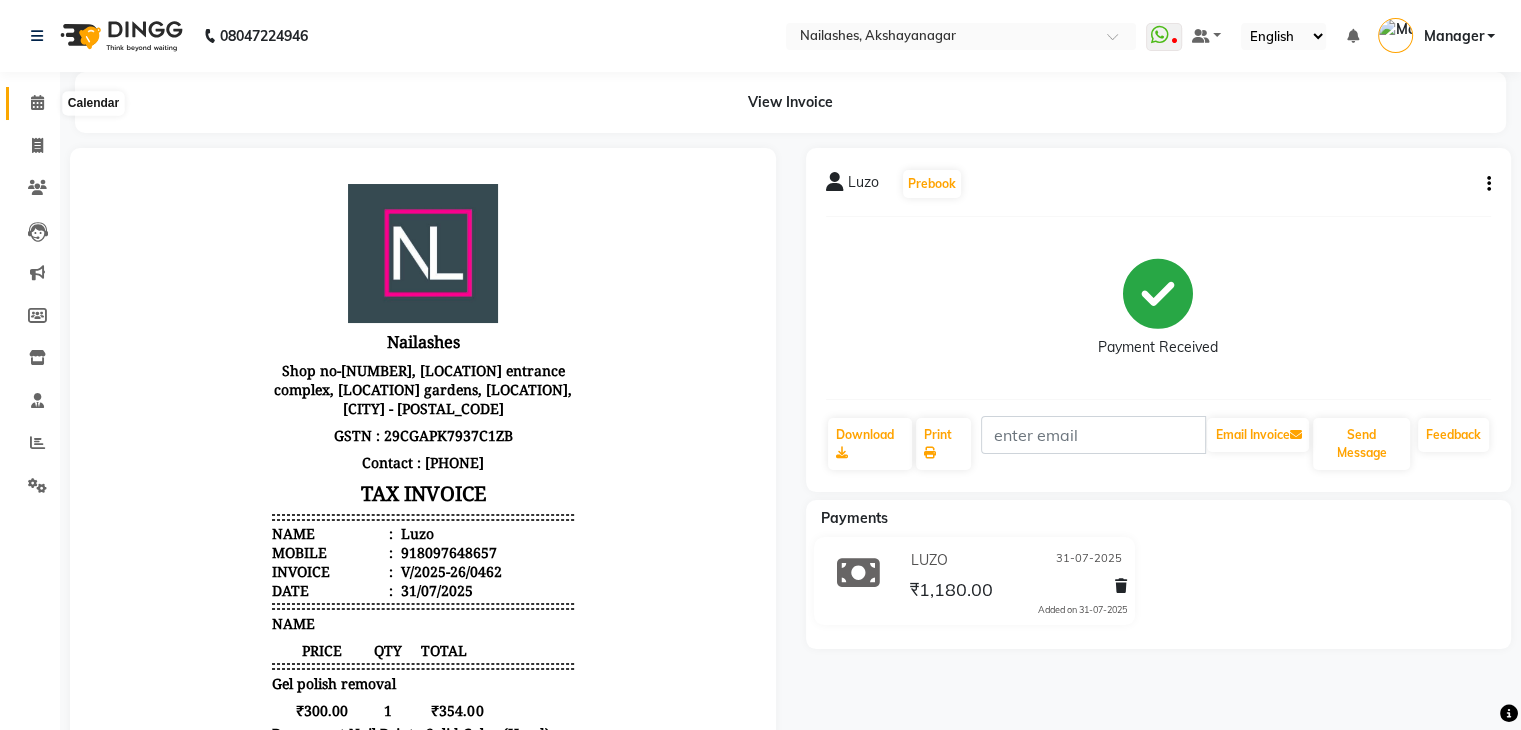 click 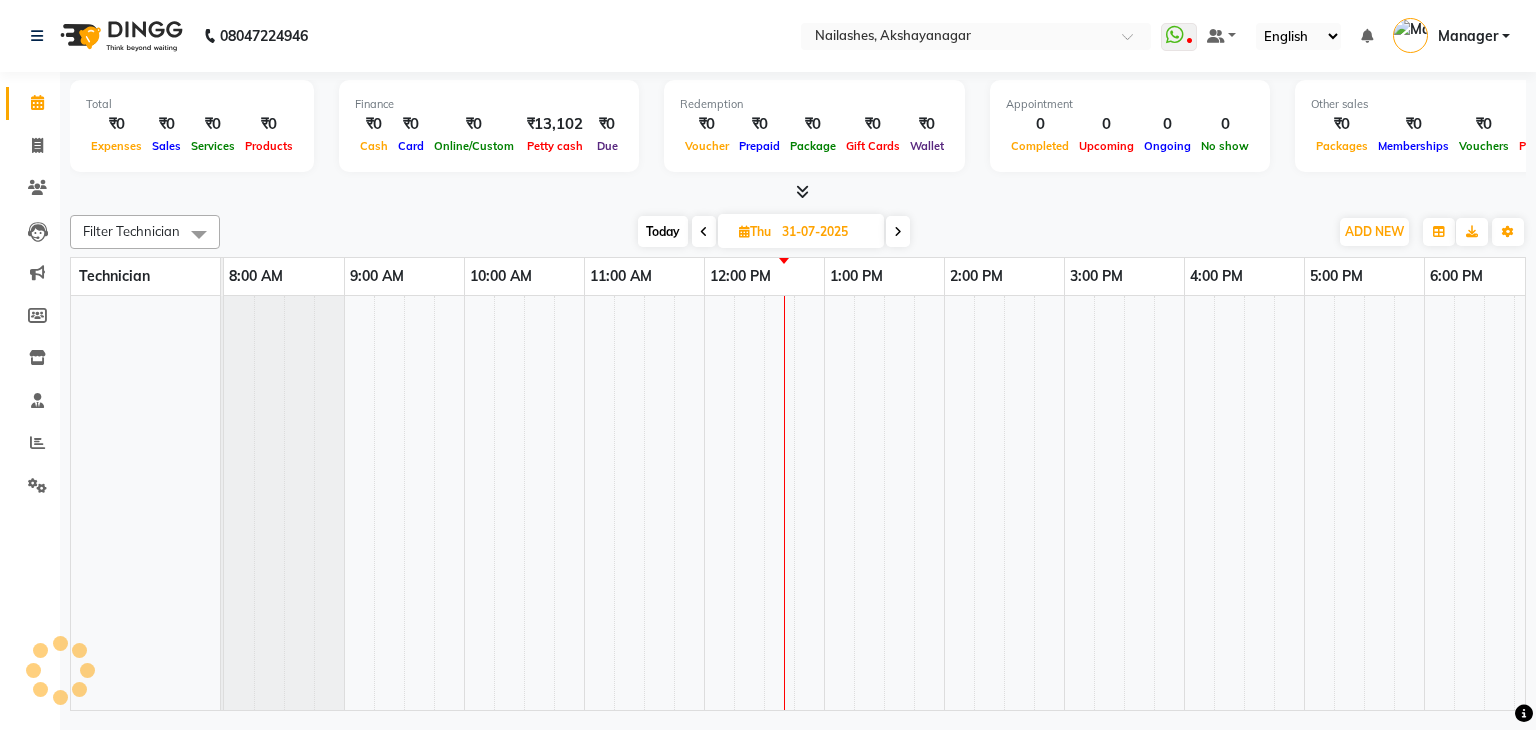 scroll, scrollTop: 0, scrollLeft: 0, axis: both 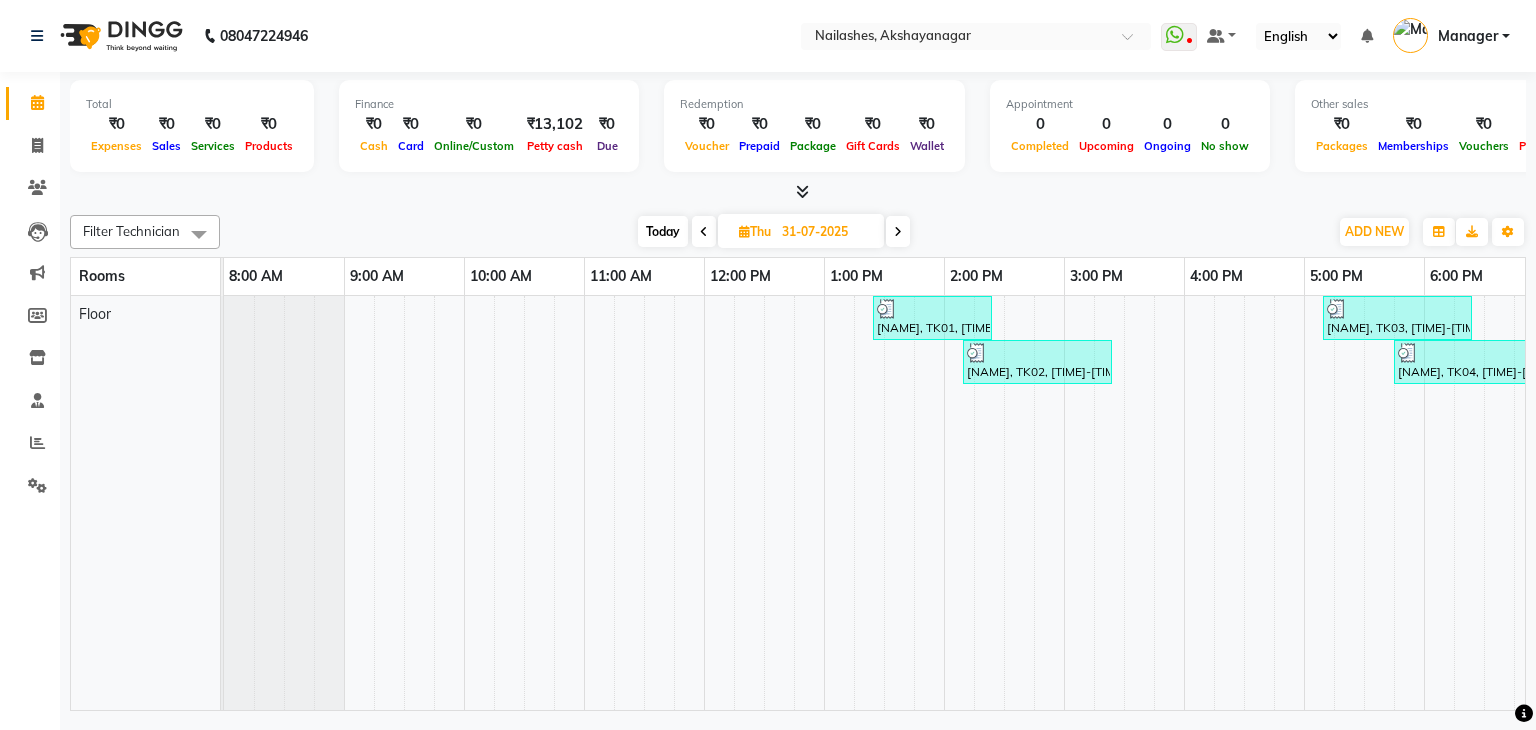 click at bounding box center (539, 503) 